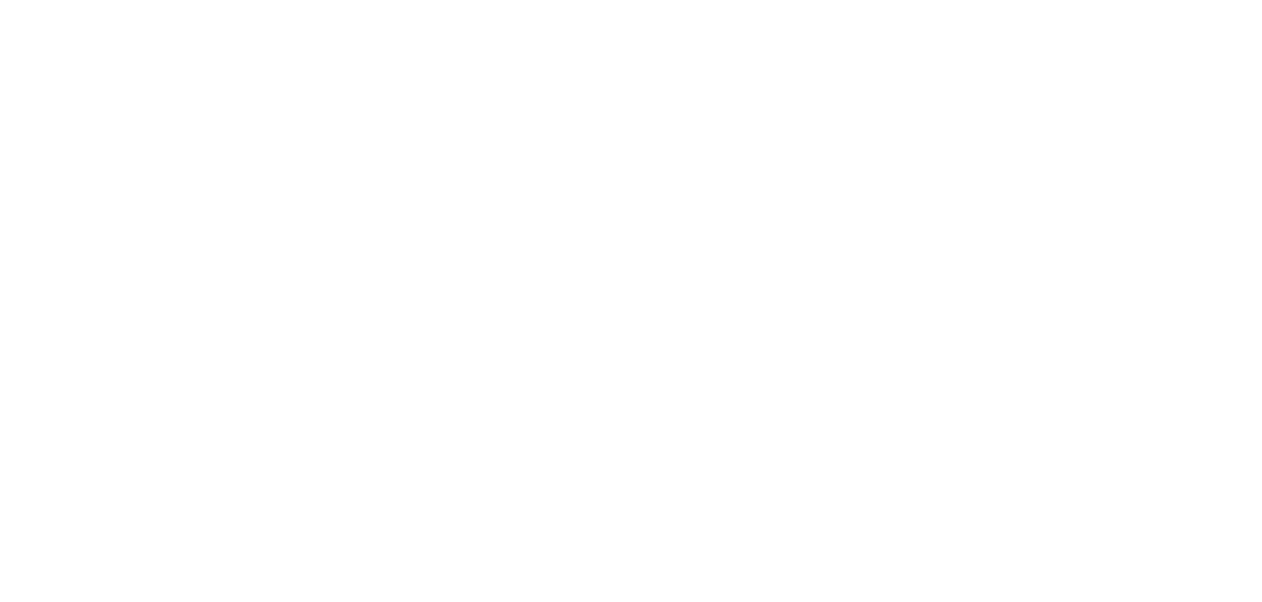 scroll, scrollTop: 0, scrollLeft: 0, axis: both 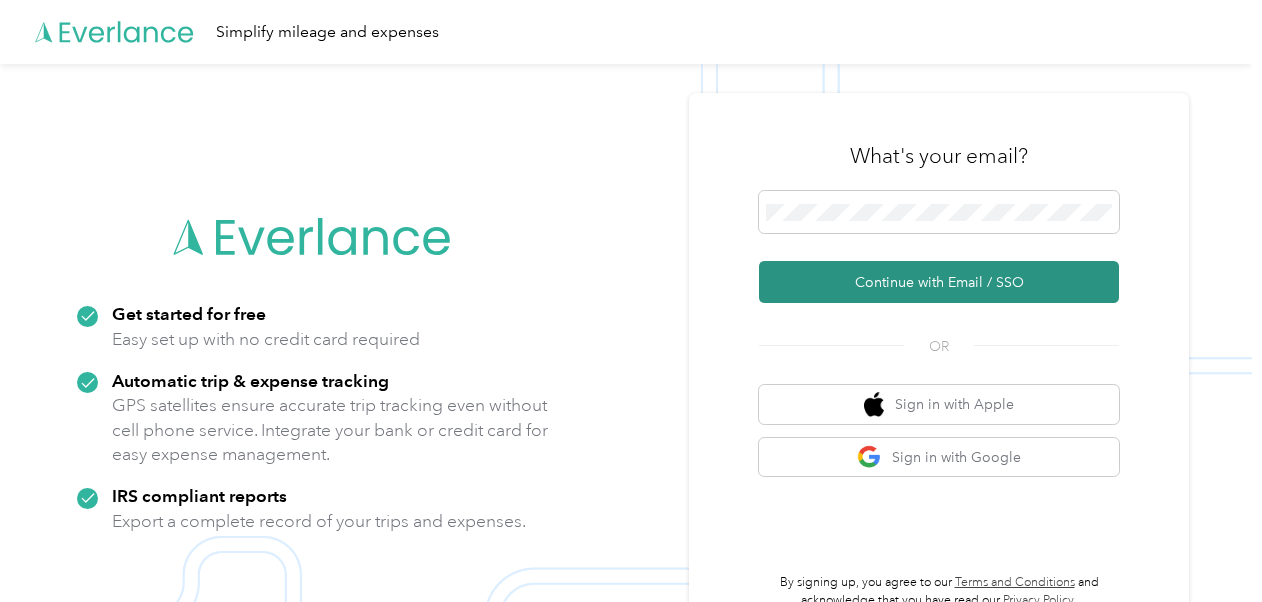click on "Continue with Email / SSO" at bounding box center (939, 282) 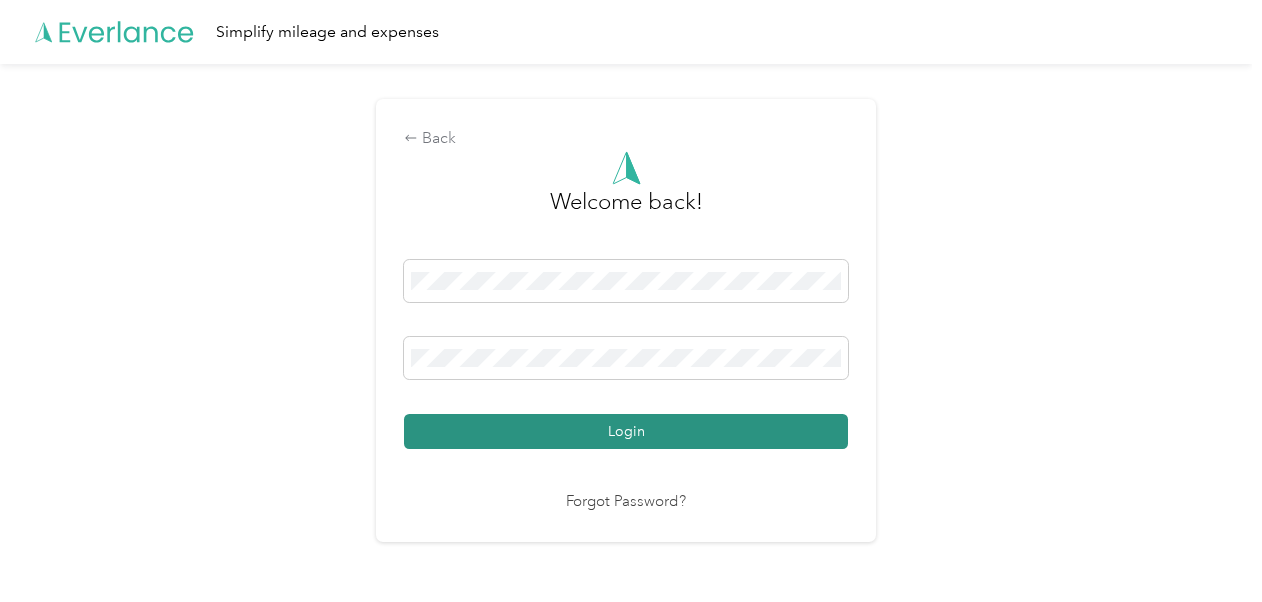 click on "Login" at bounding box center [626, 431] 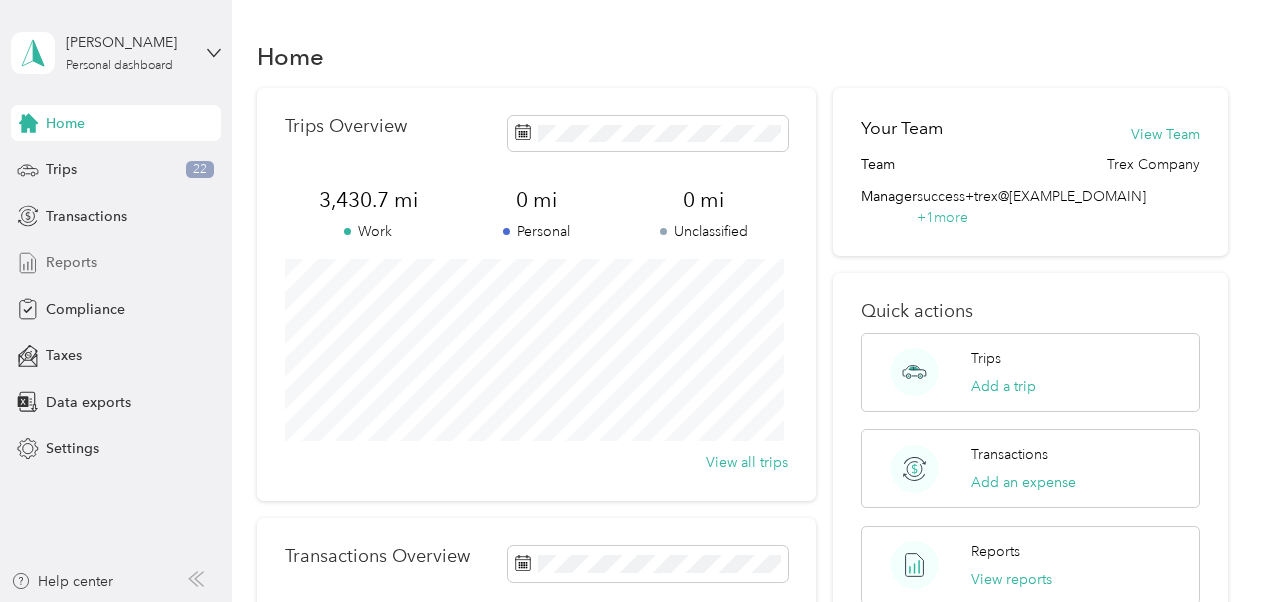 click on "Reports" at bounding box center (71, 262) 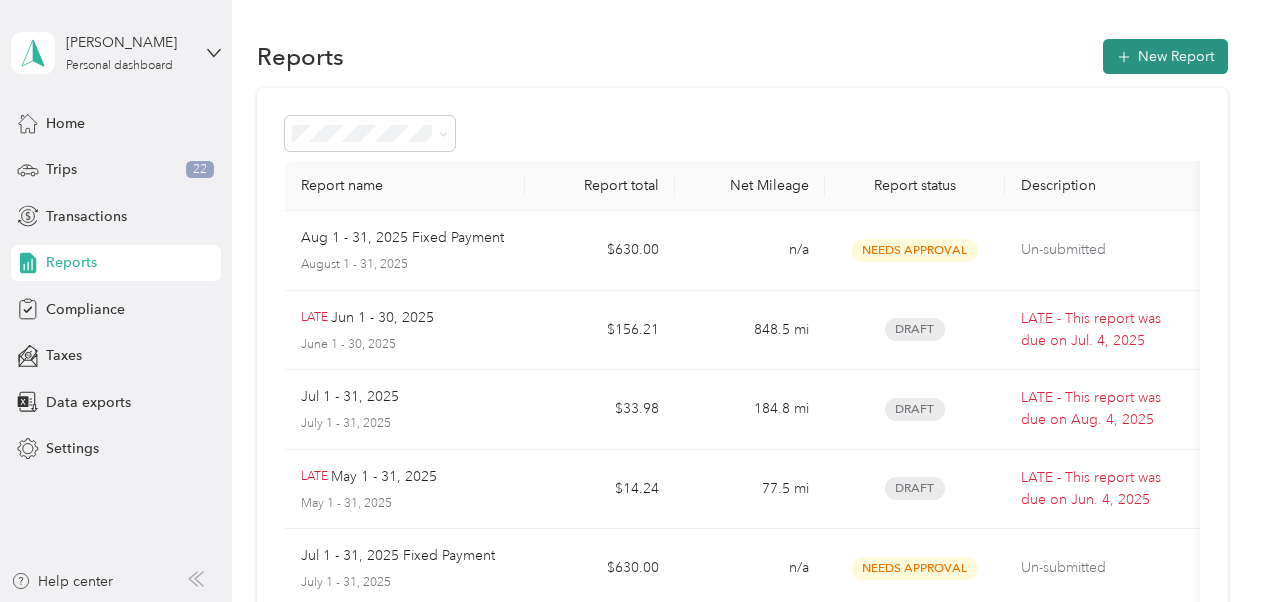 click 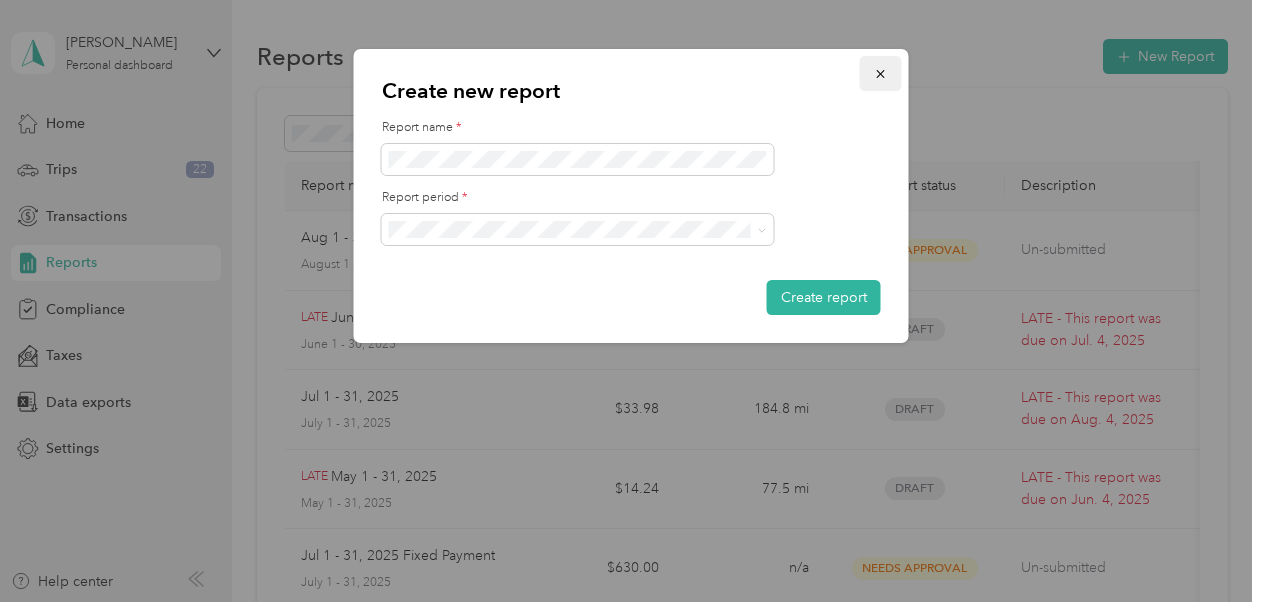 click at bounding box center (881, 73) 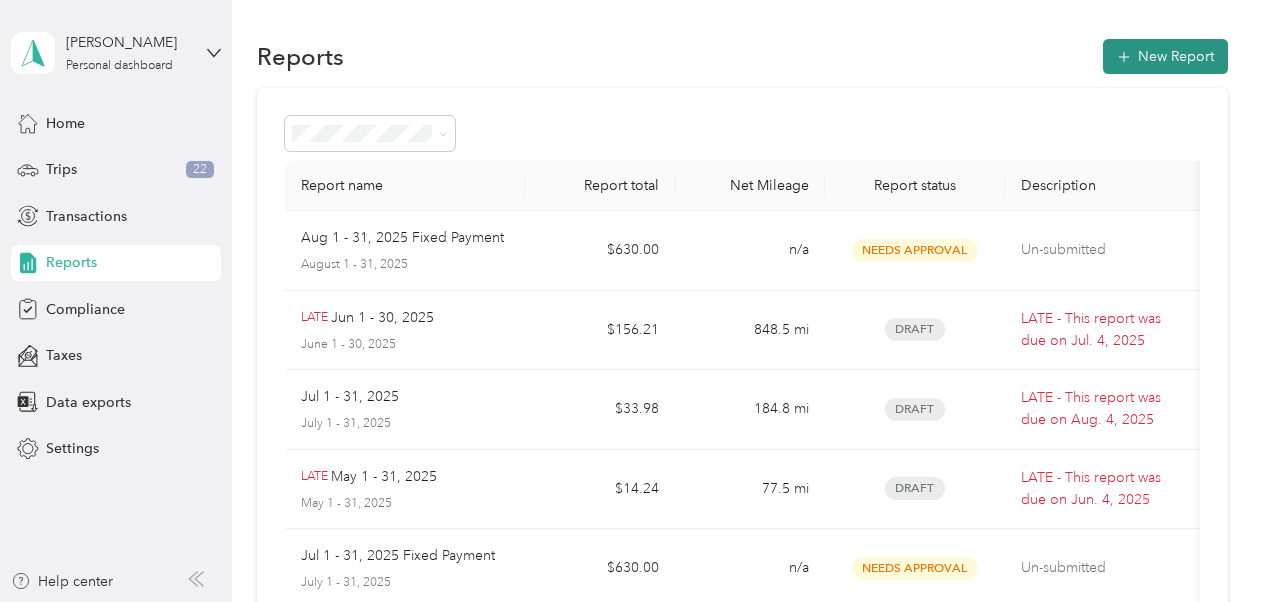 click on "New Report" at bounding box center (1165, 56) 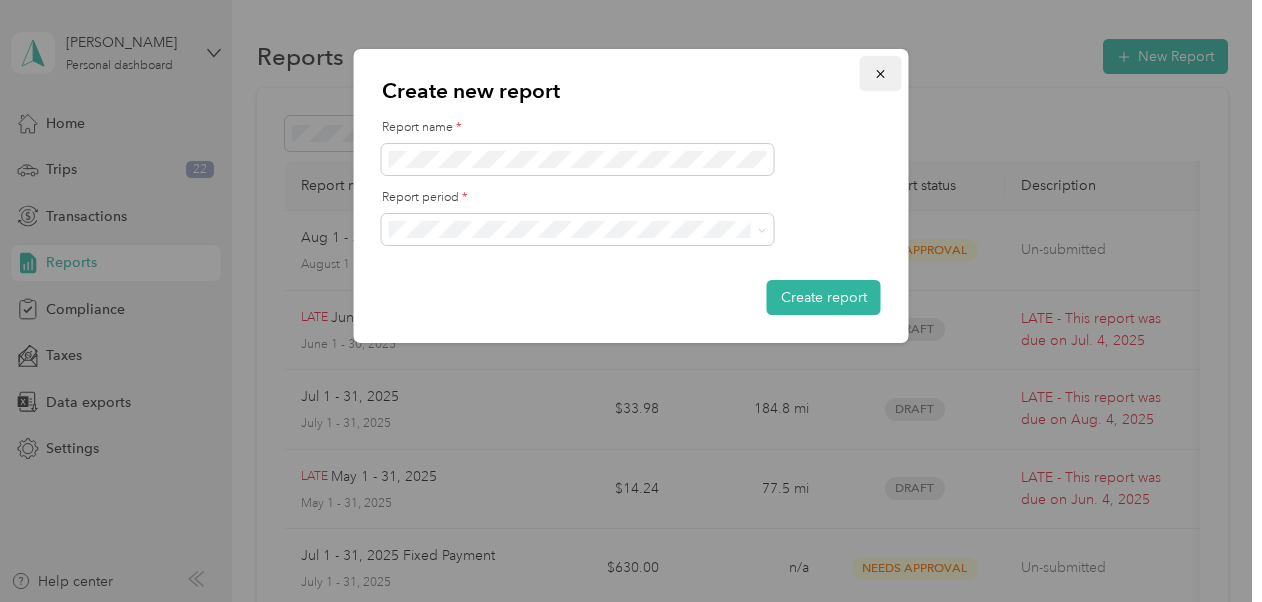click 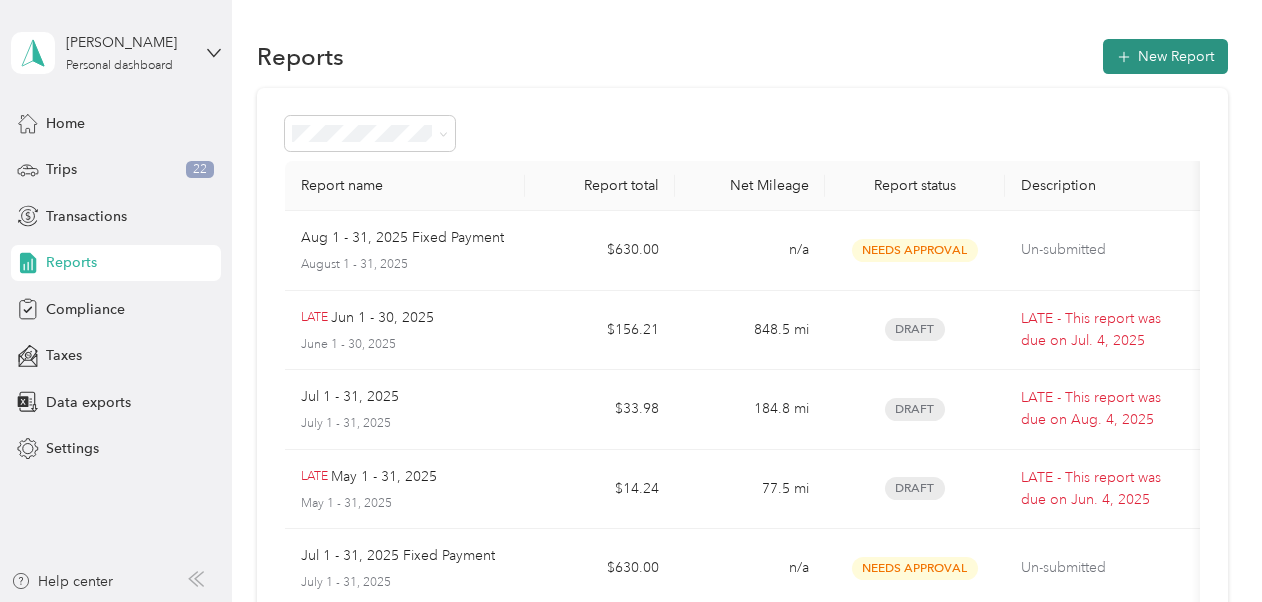 click 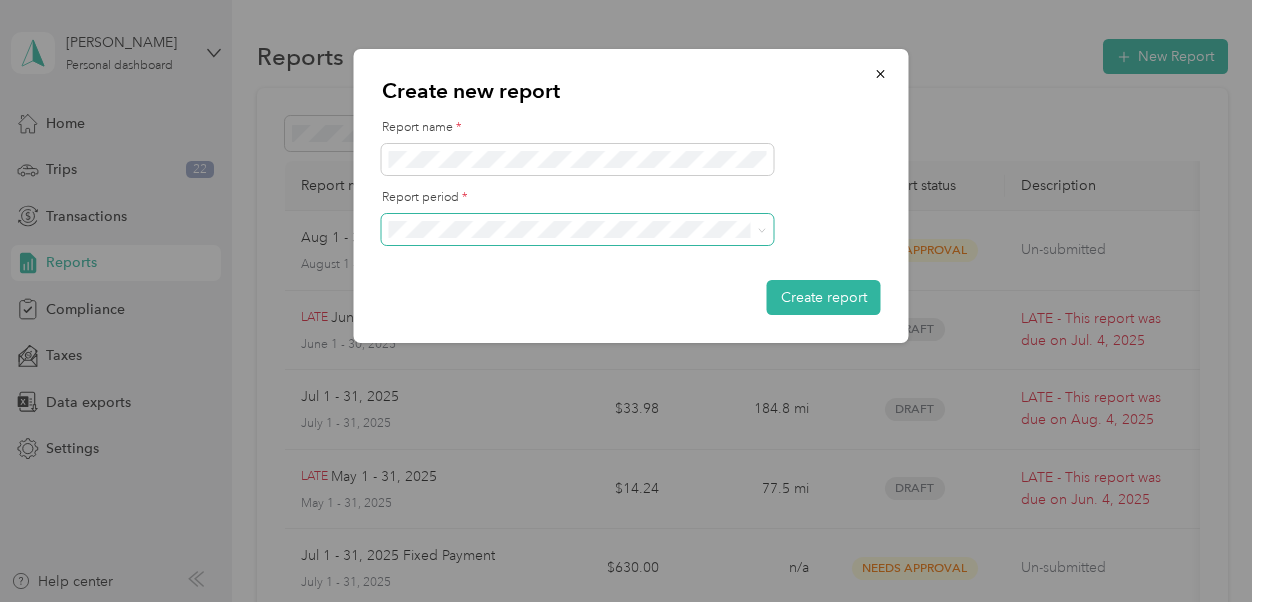 click 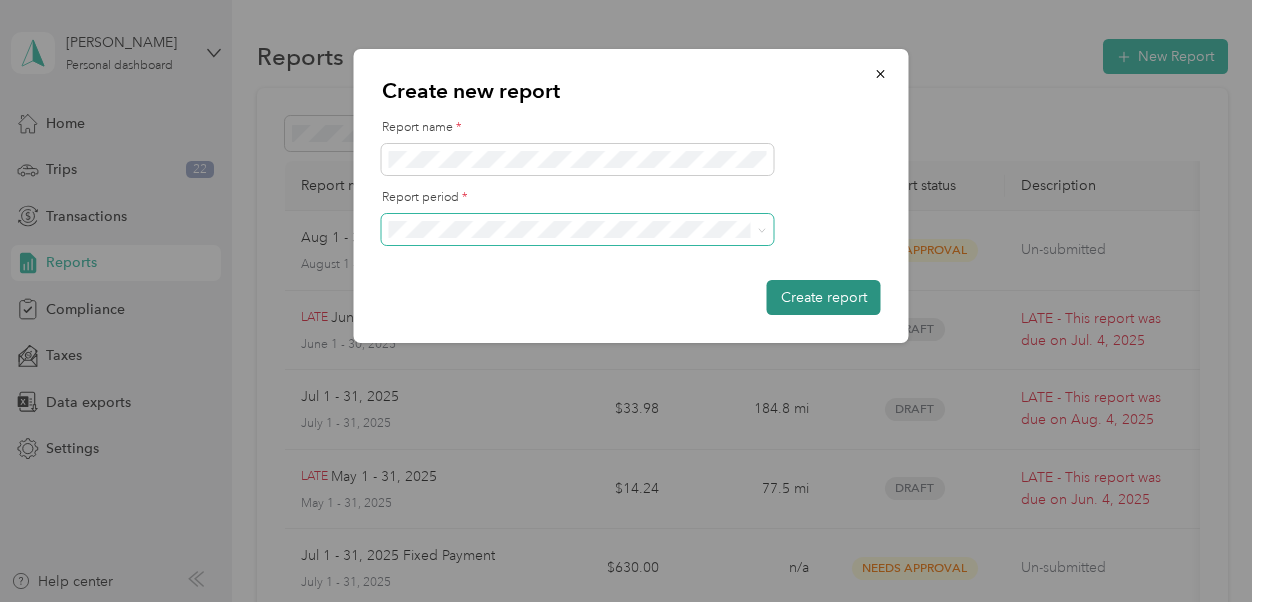click on "Create report" at bounding box center [824, 297] 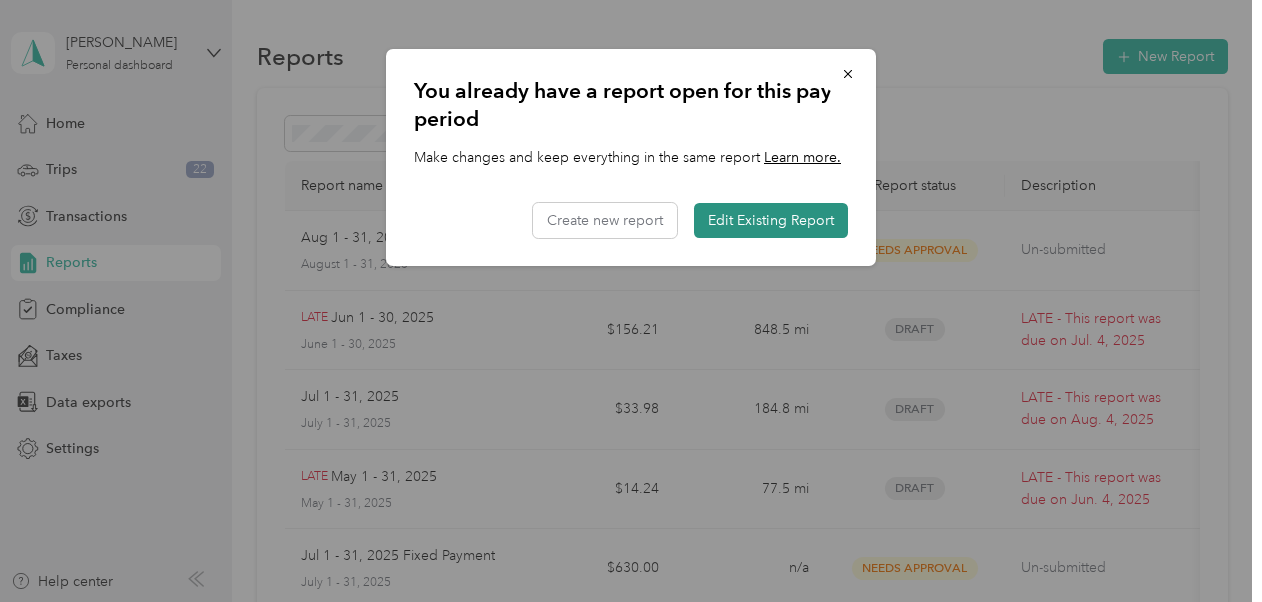 click on "Edit Existing Report" at bounding box center (771, 220) 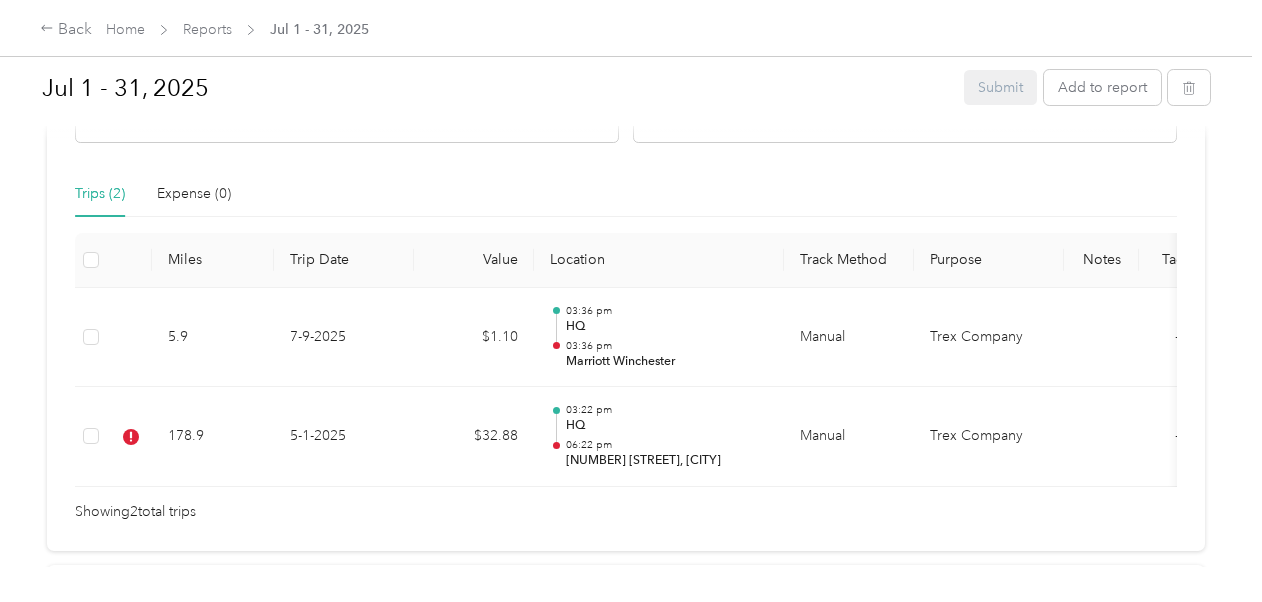scroll, scrollTop: 500, scrollLeft: 0, axis: vertical 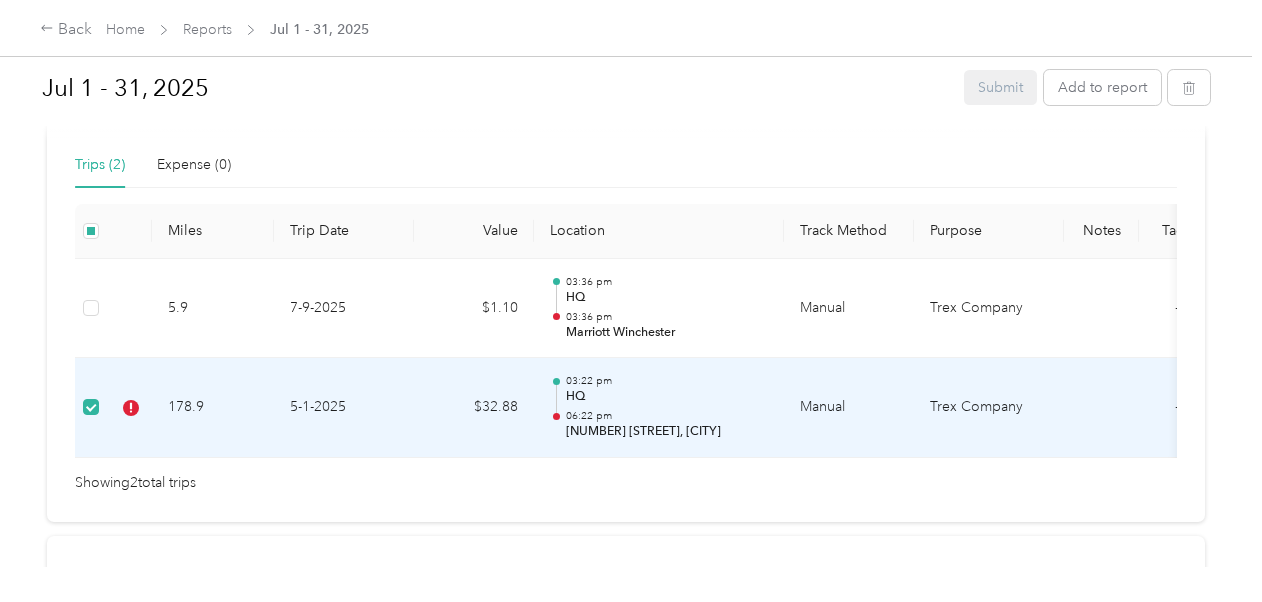 click on "5-1-2025" at bounding box center (344, 408) 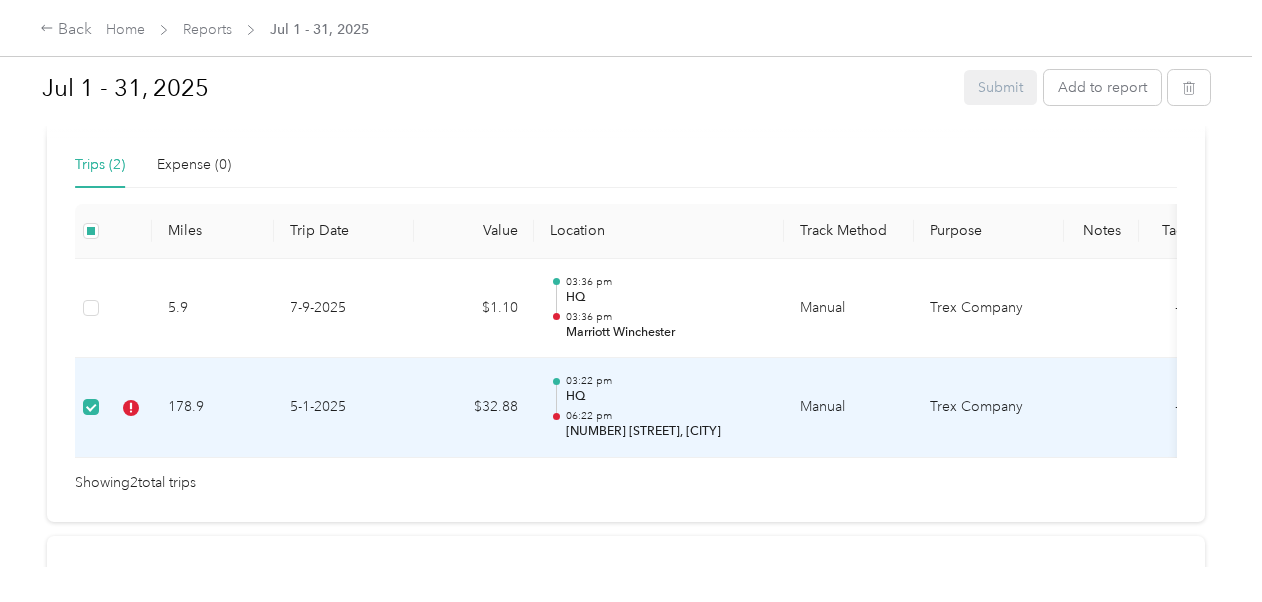 click on "5-1-2025" at bounding box center (344, 408) 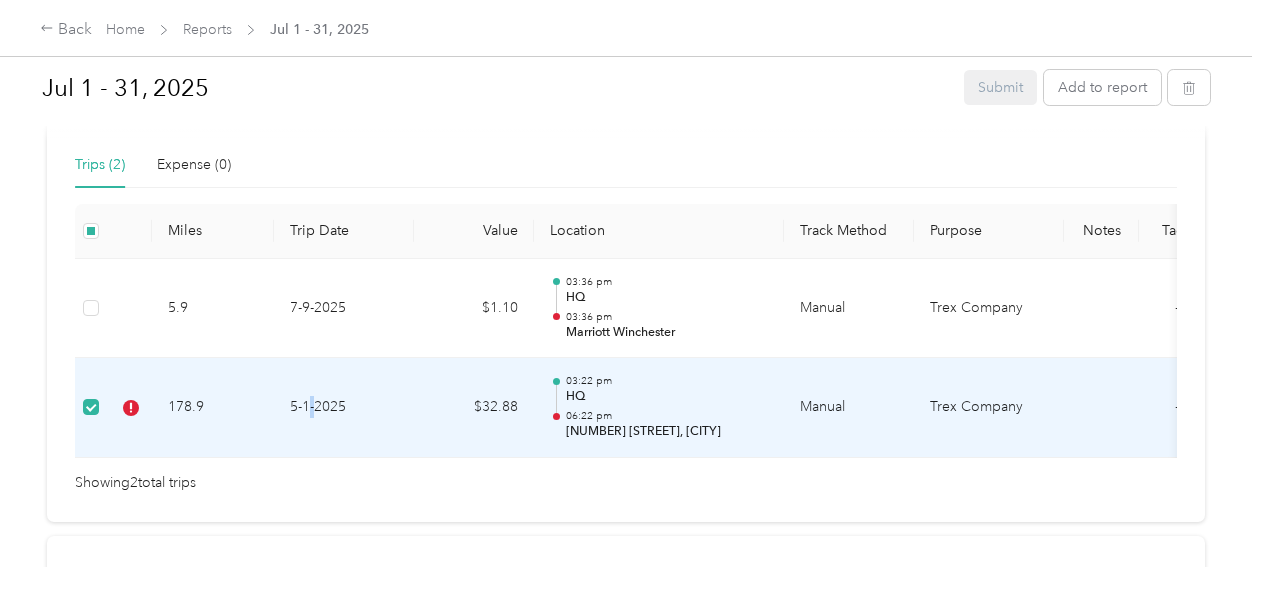 click on "5-1-2025" at bounding box center (344, 408) 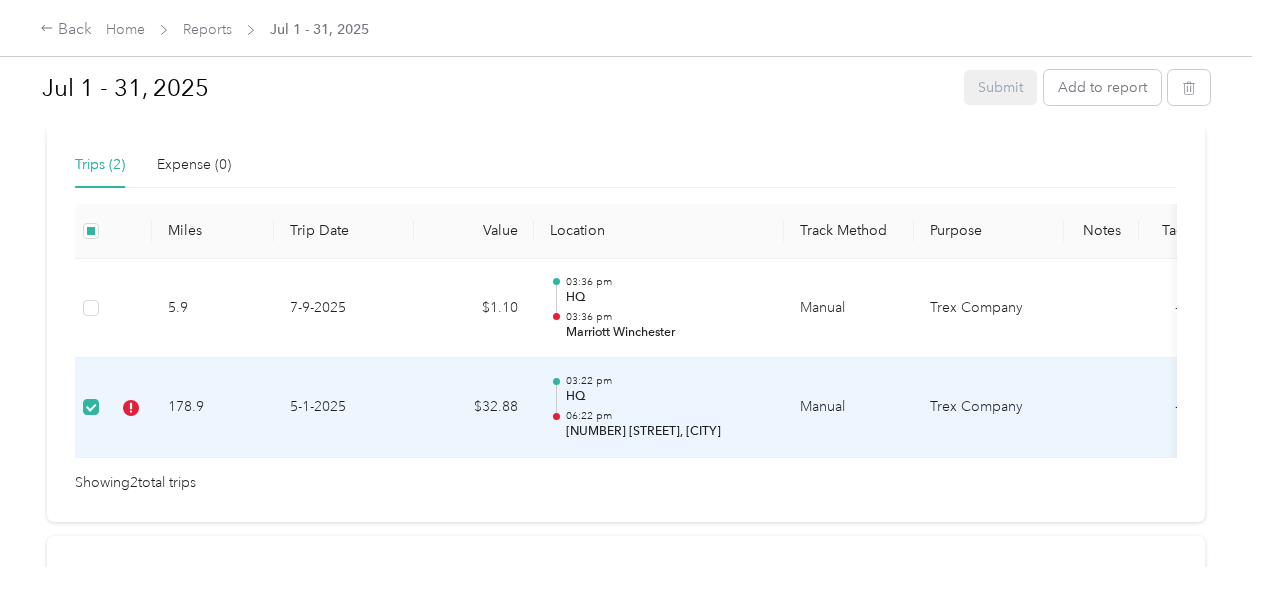 drag, startPoint x: 308, startPoint y: 408, endPoint x: 400, endPoint y: 419, distance: 92.65527 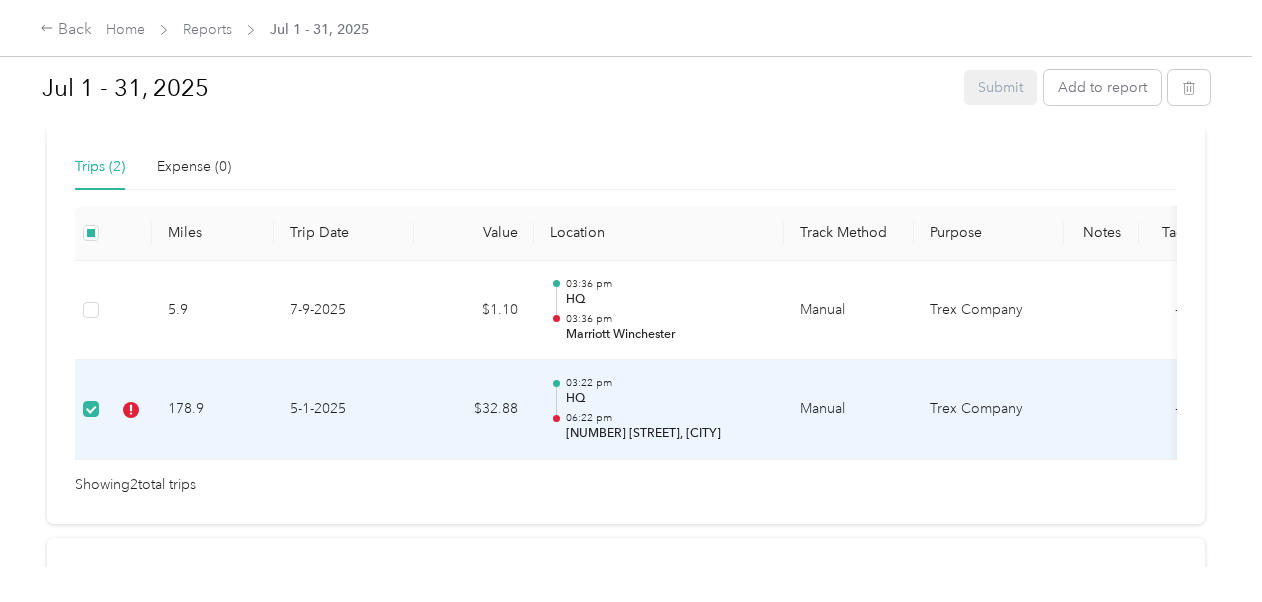 scroll, scrollTop: 500, scrollLeft: 0, axis: vertical 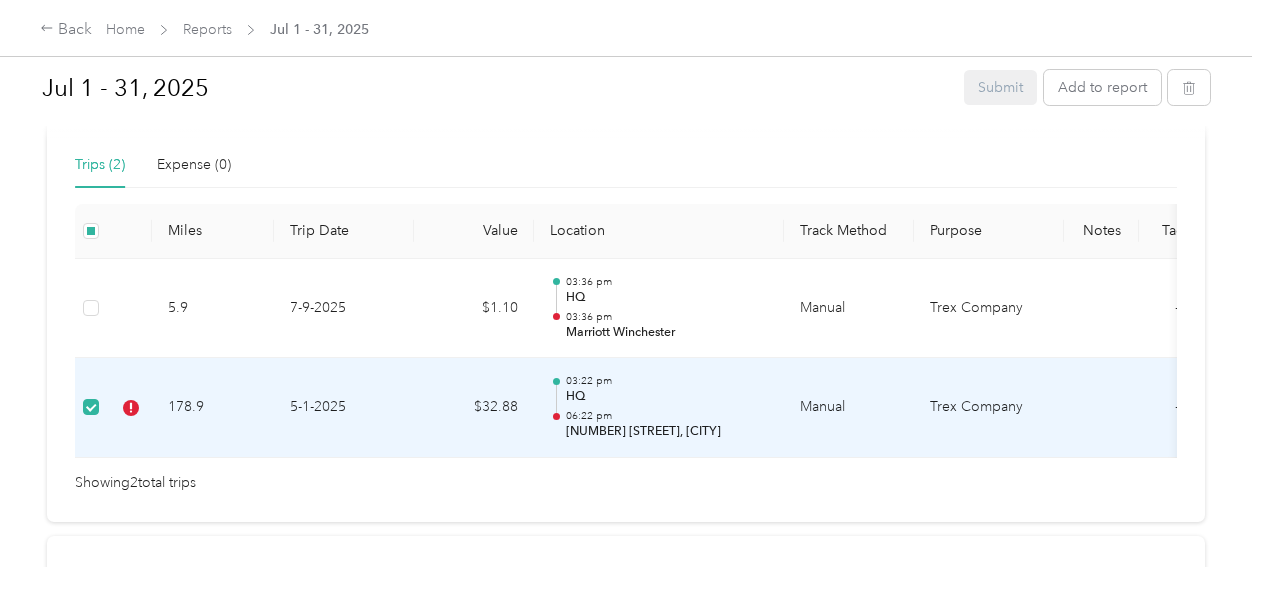 click on "5-1-2025" at bounding box center [344, 408] 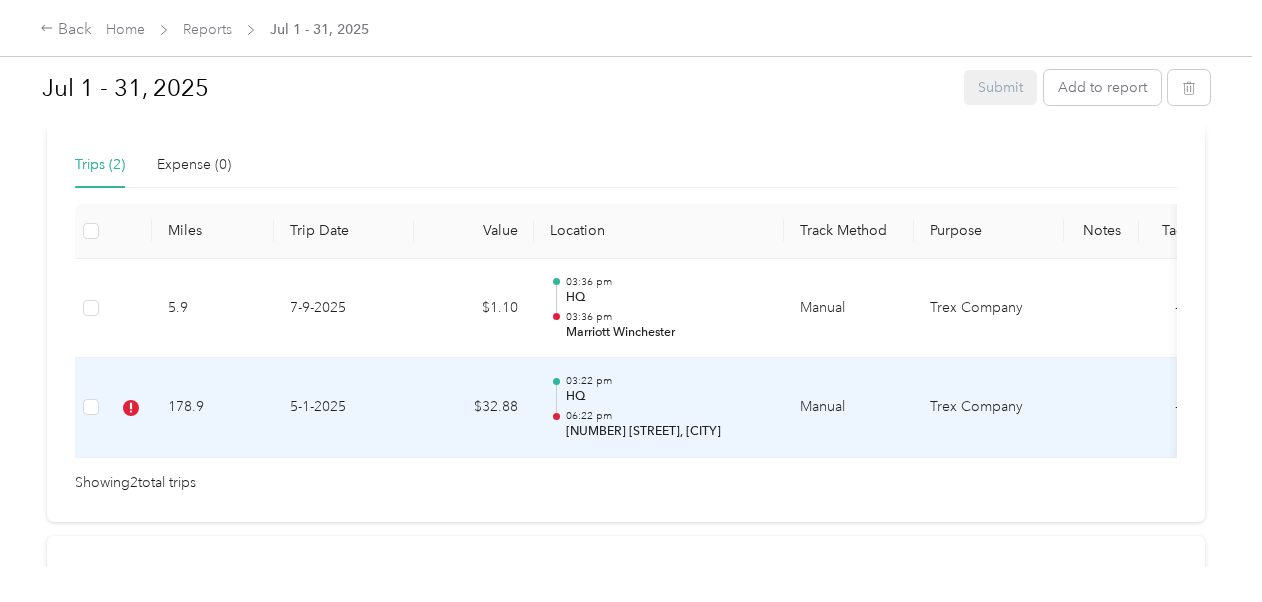 click on "5-1-2025" at bounding box center (344, 408) 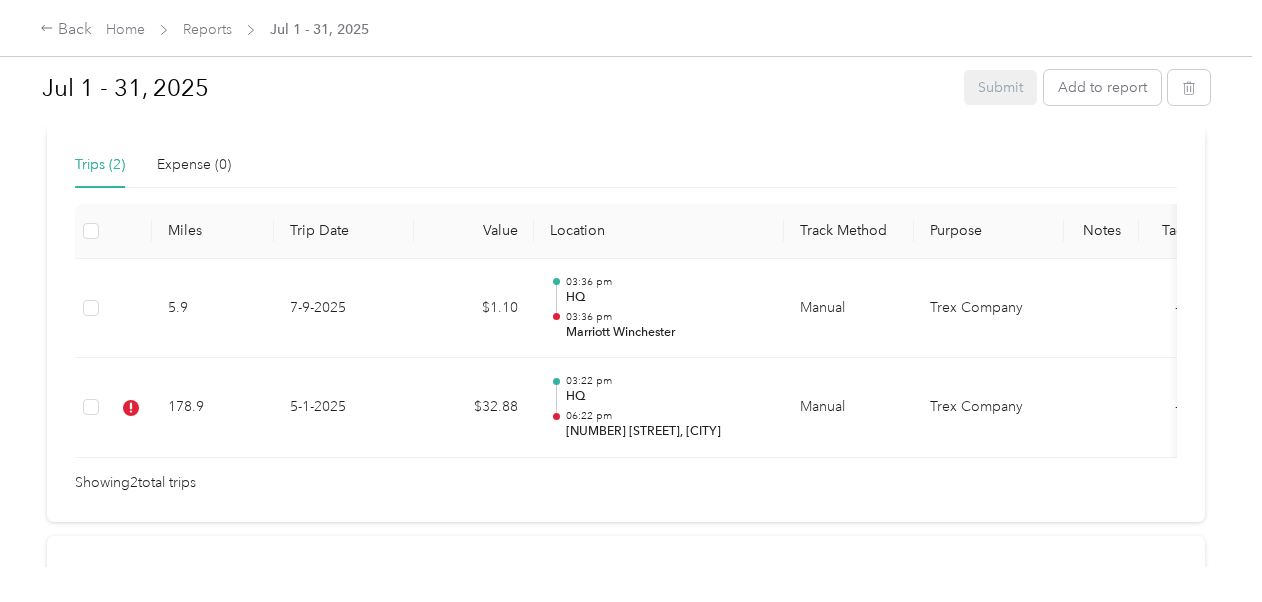 click at bounding box center (626, 602) 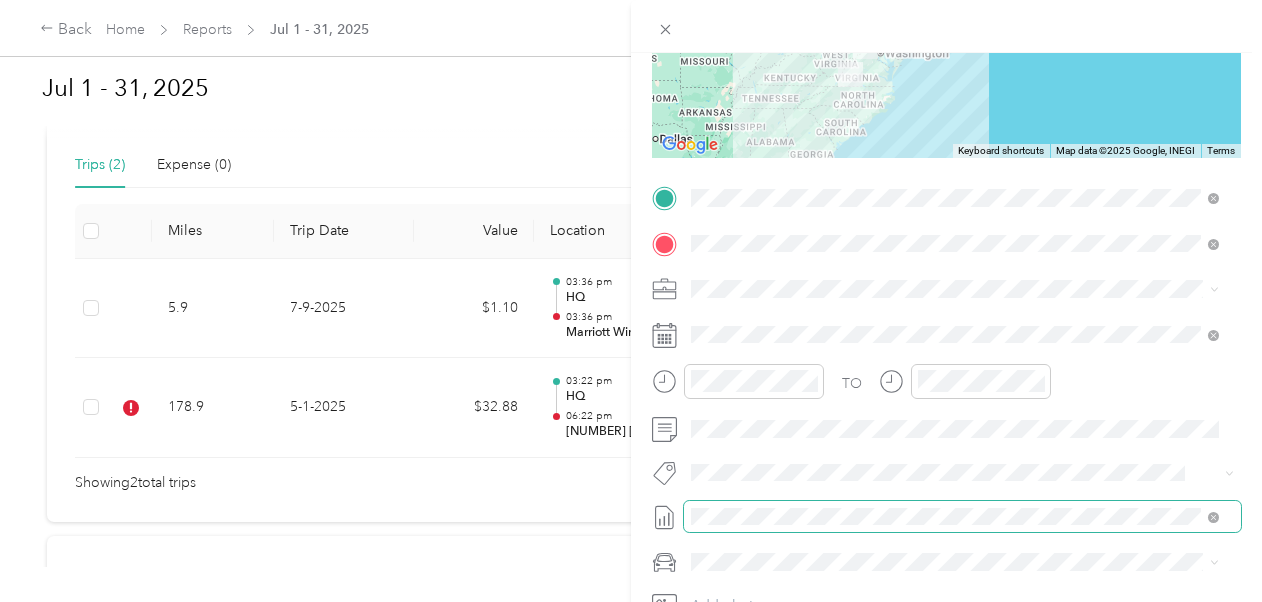 scroll, scrollTop: 300, scrollLeft: 0, axis: vertical 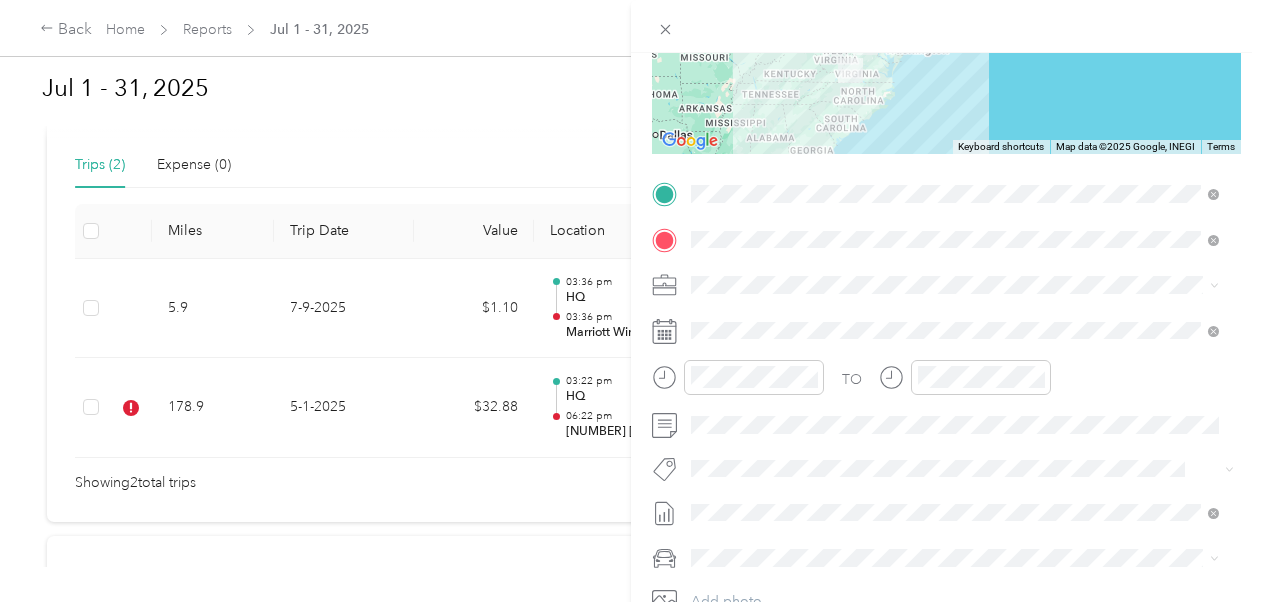 click 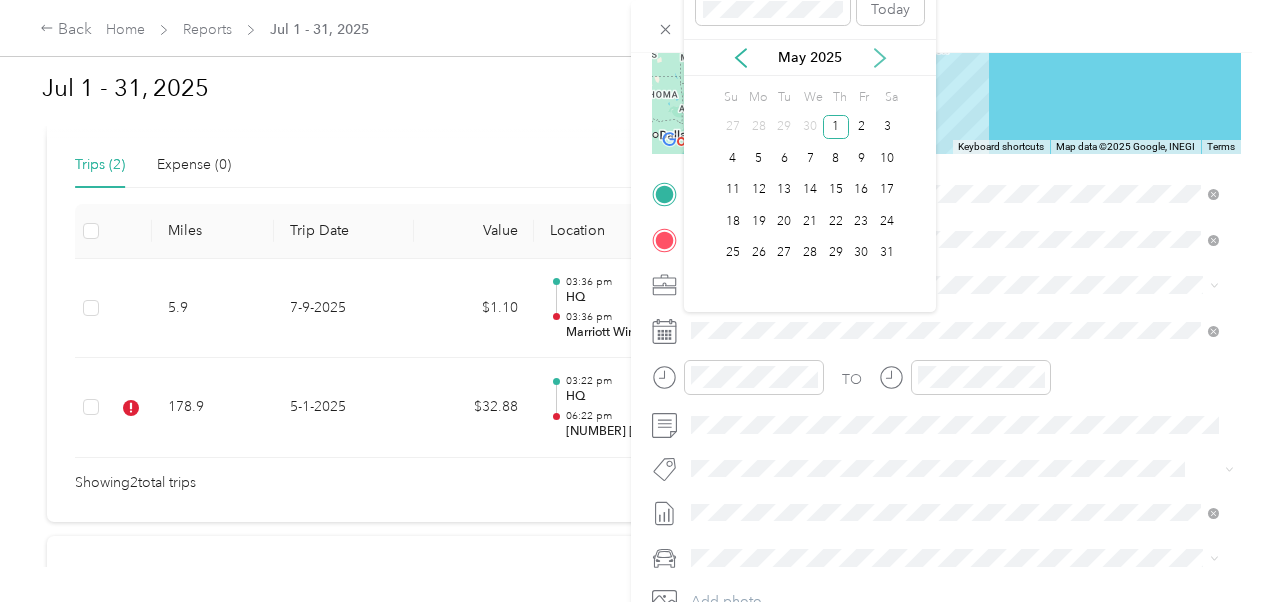 click 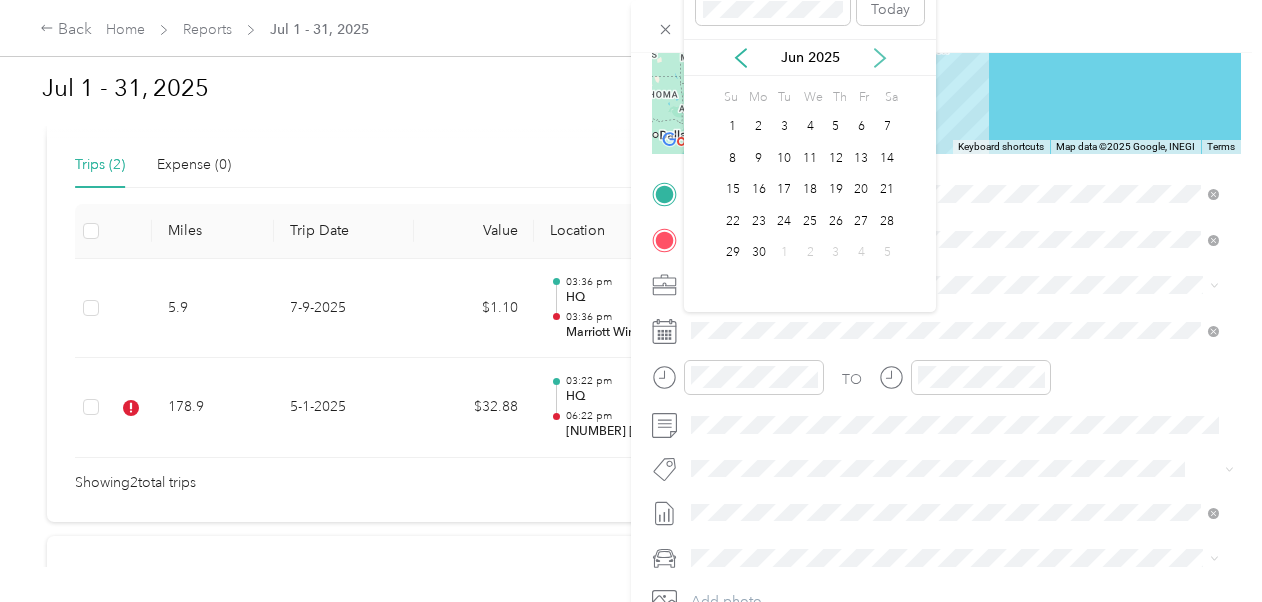 click 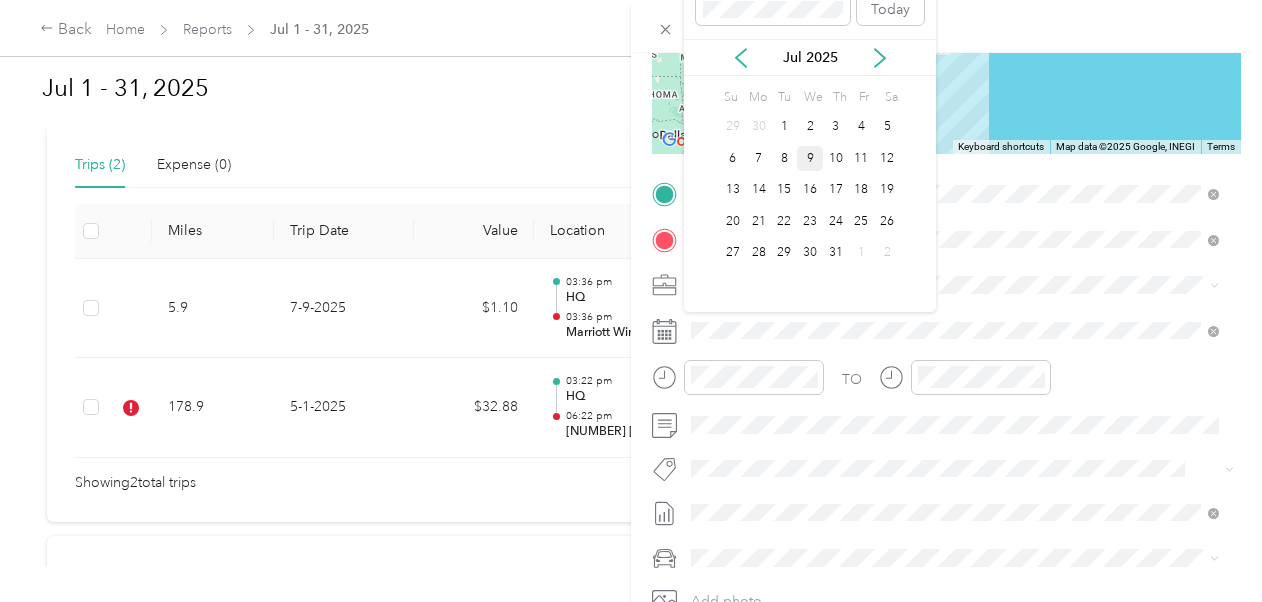 click on "9" at bounding box center [810, 158] 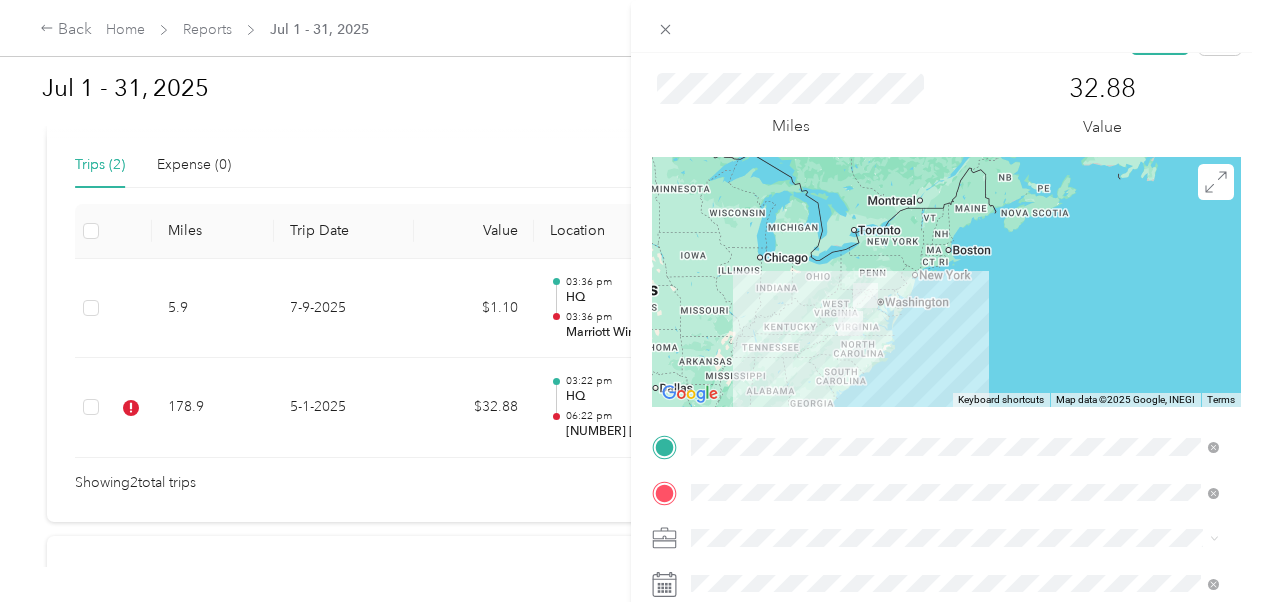 scroll, scrollTop: 0, scrollLeft: 0, axis: both 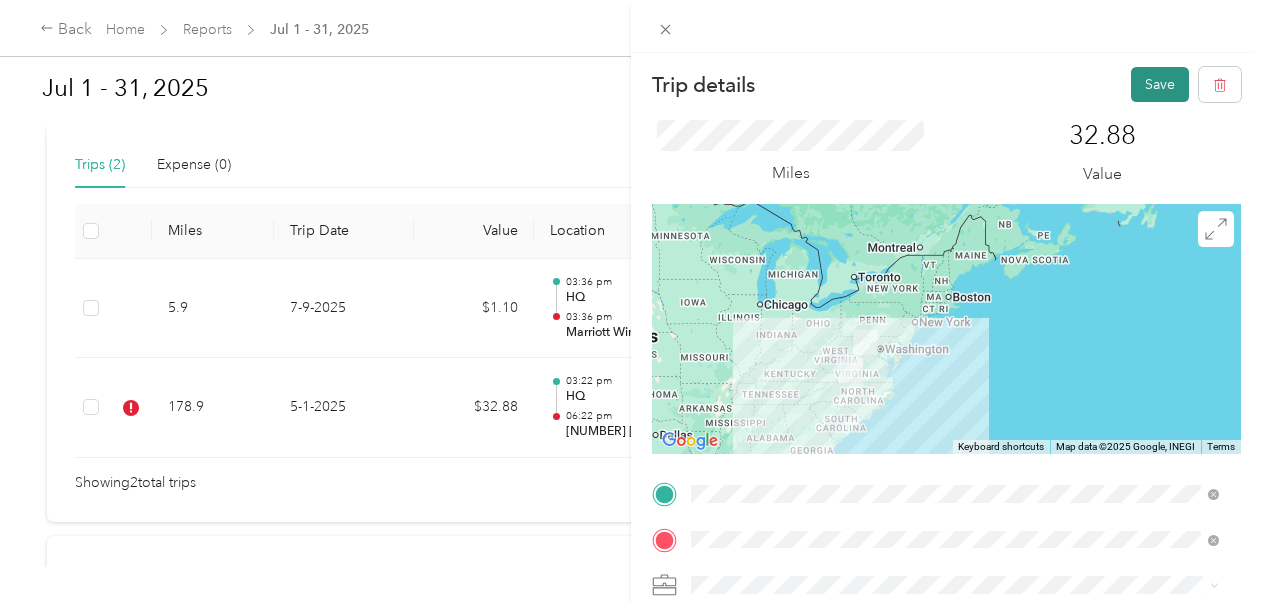 click on "Save" at bounding box center (1160, 84) 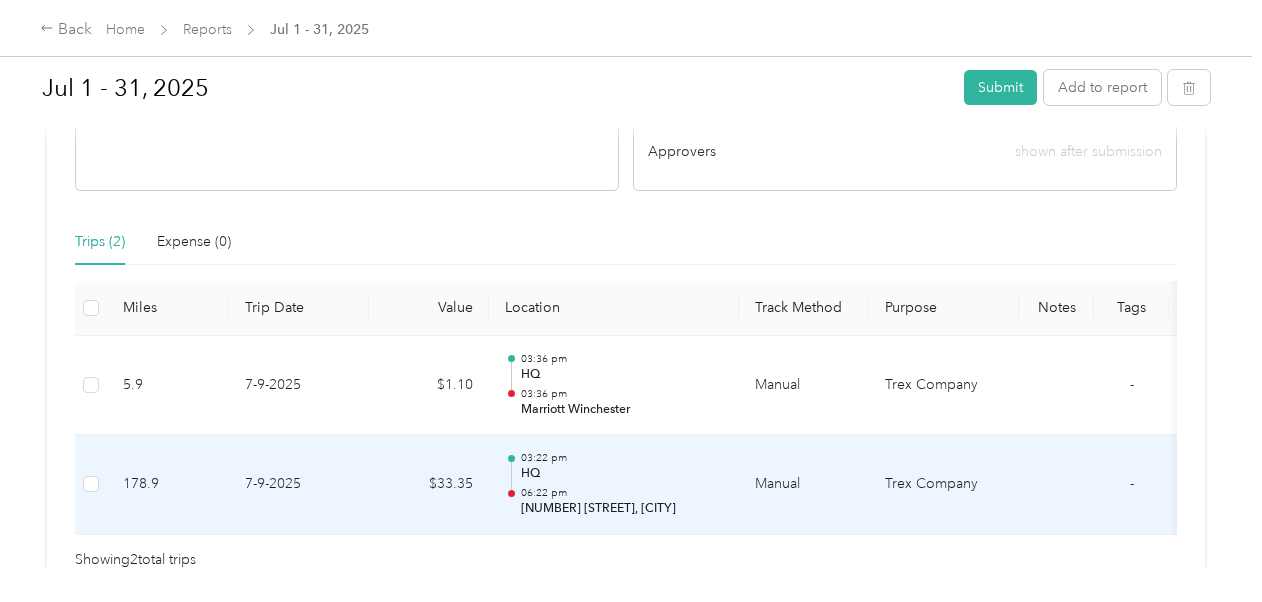 scroll, scrollTop: 350, scrollLeft: 0, axis: vertical 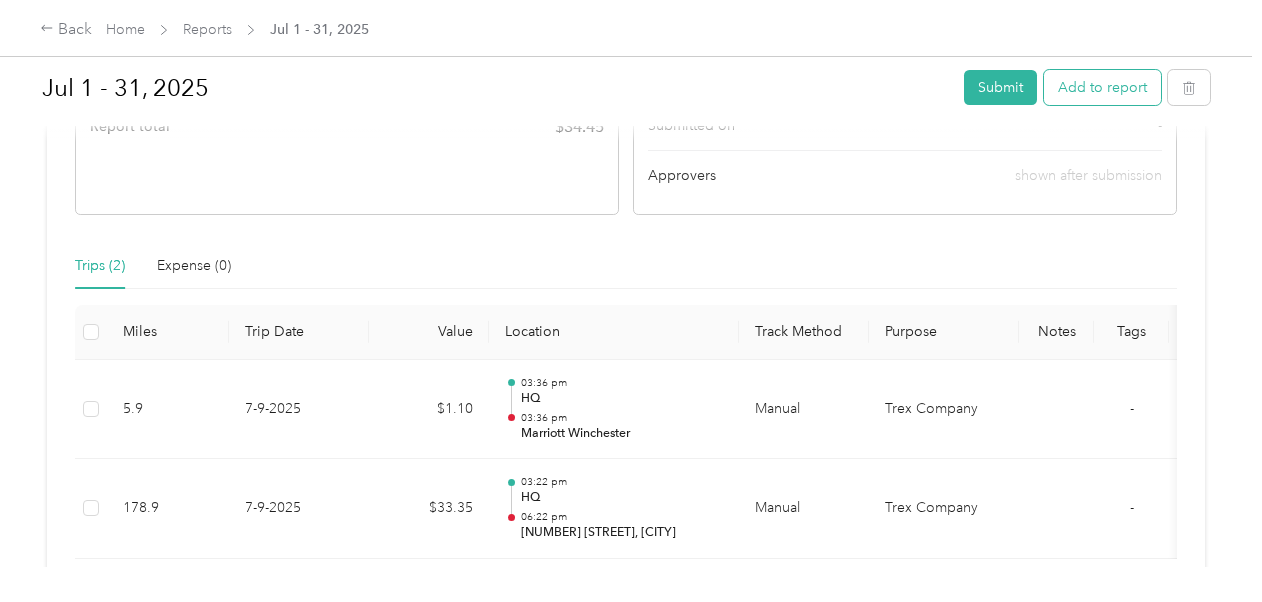 click on "Add to report" at bounding box center (1102, 87) 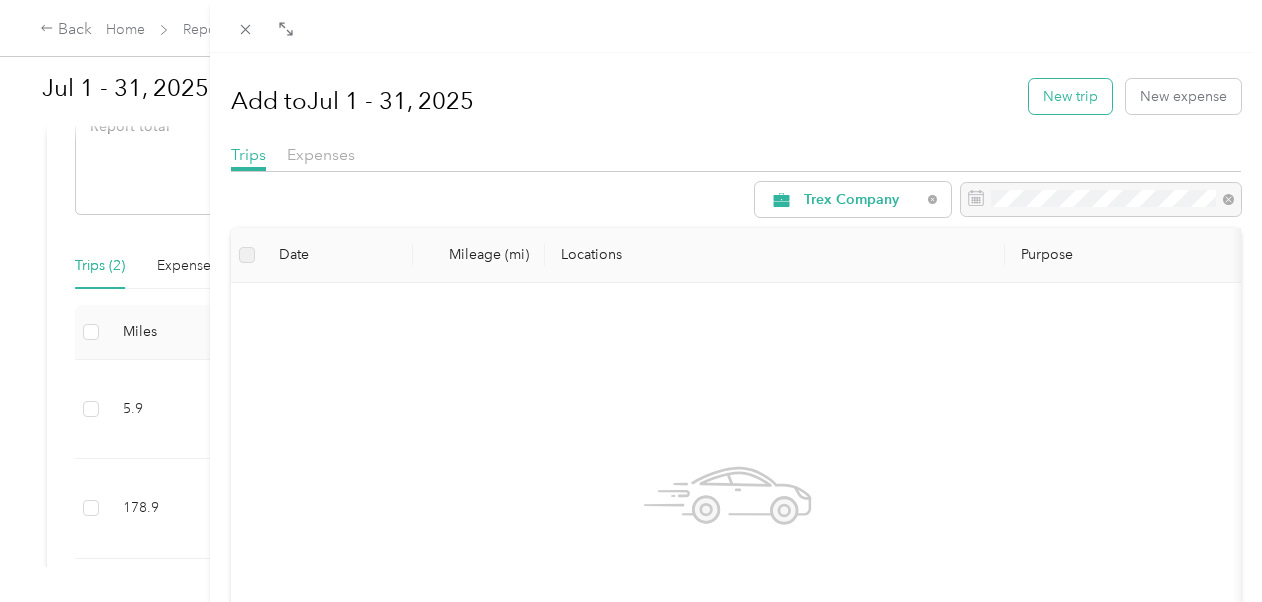 click on "New trip" at bounding box center [1070, 96] 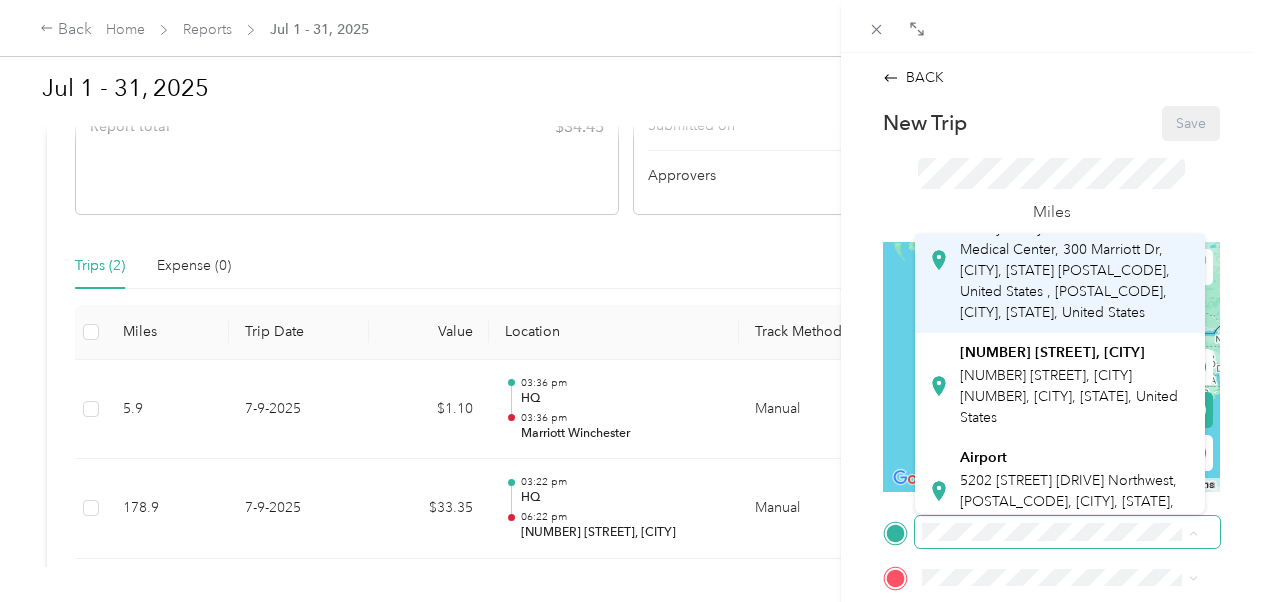 scroll, scrollTop: 200, scrollLeft: 0, axis: vertical 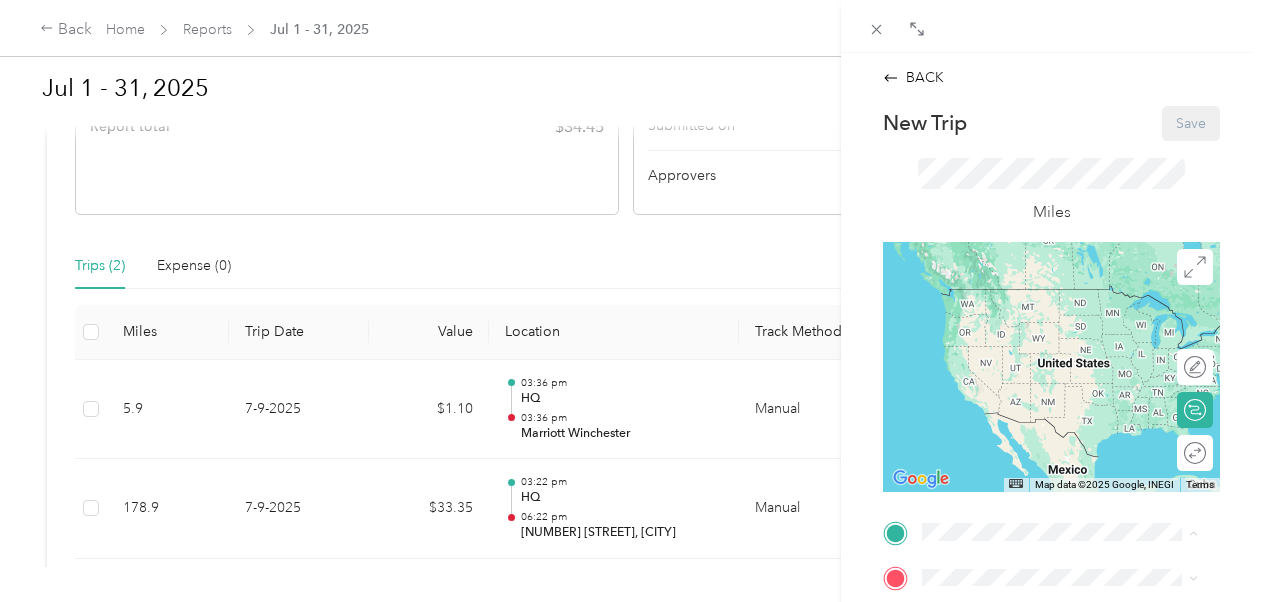click on "[NUMBER] [STREET], [CITY] [NUMBER] [STREET], [CITY], [STATE], United States" at bounding box center [1075, 381] 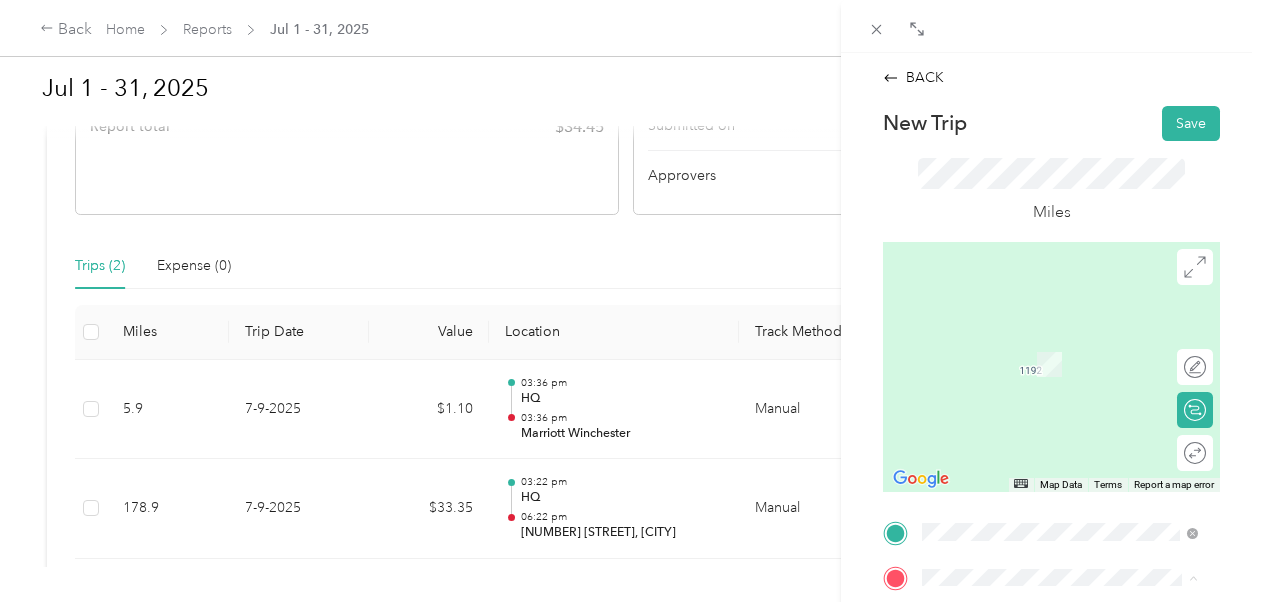 click on "Courtyard by Marriott Winchester Medical Center, 300 Marriott Dr, [CITY], [STATE]  [POSTAL_CODE], United States , [POSTAL_CODE], [CITY], [STATE], United States" at bounding box center (1066, 510) 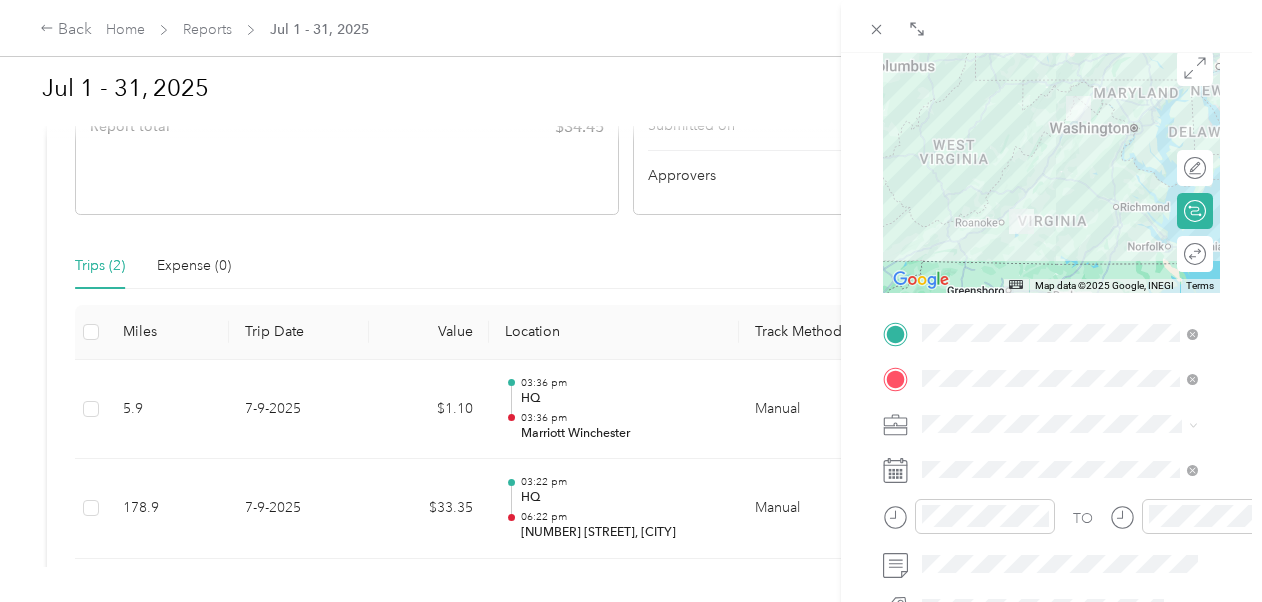 scroll, scrollTop: 200, scrollLeft: 0, axis: vertical 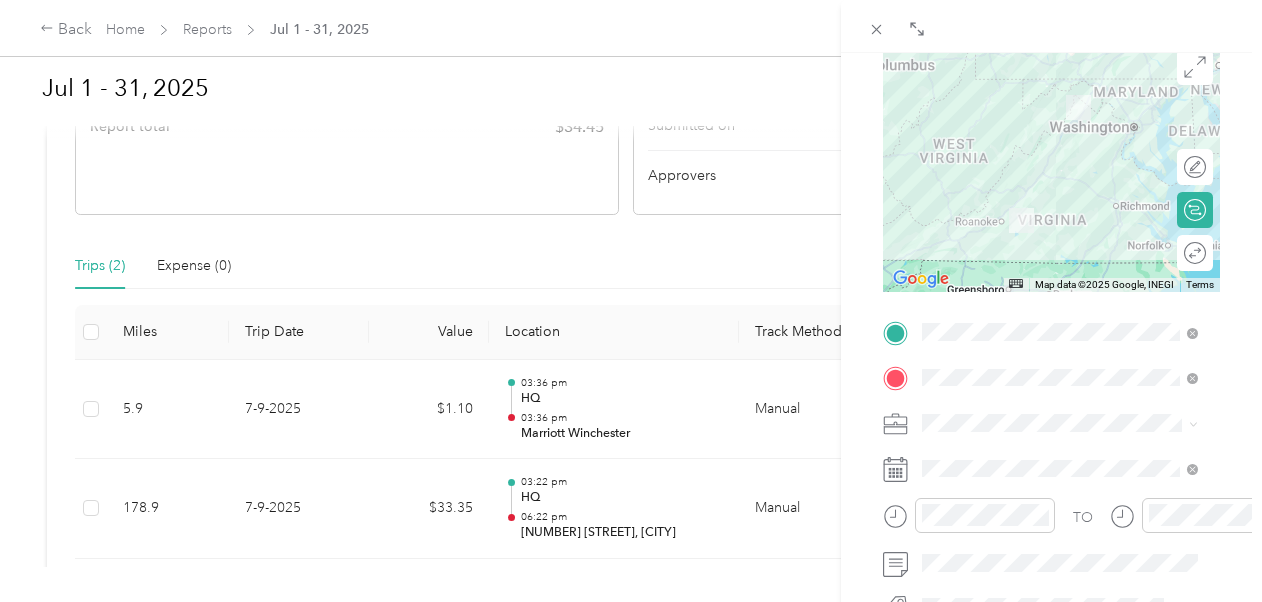 click 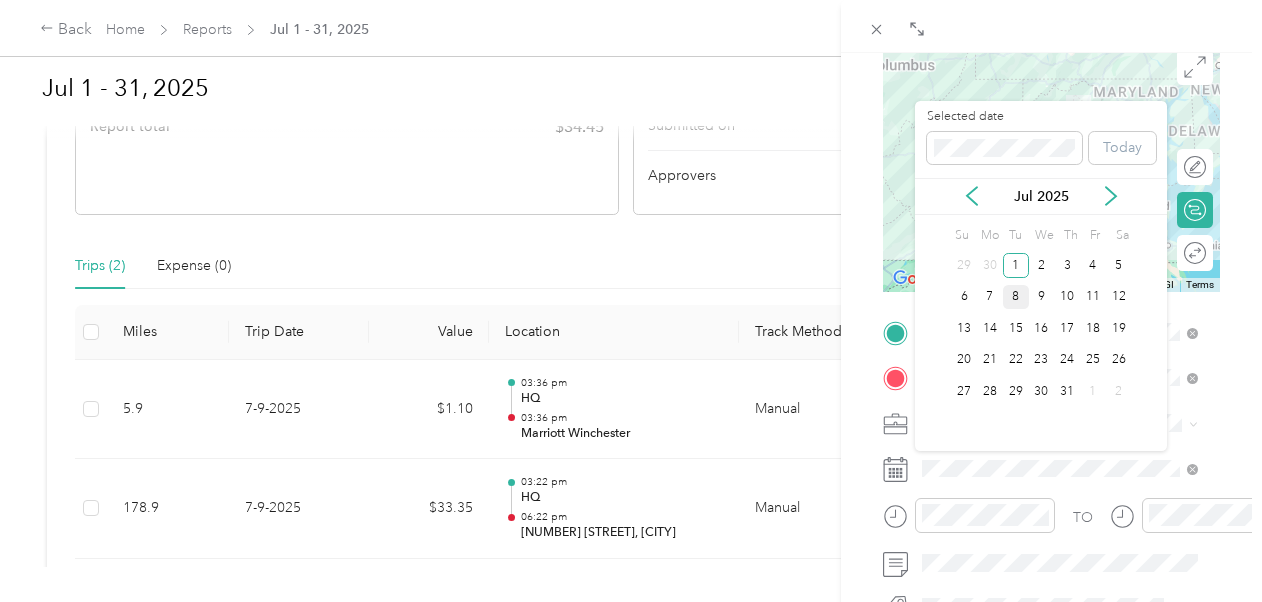 click on "8" at bounding box center (1016, 297) 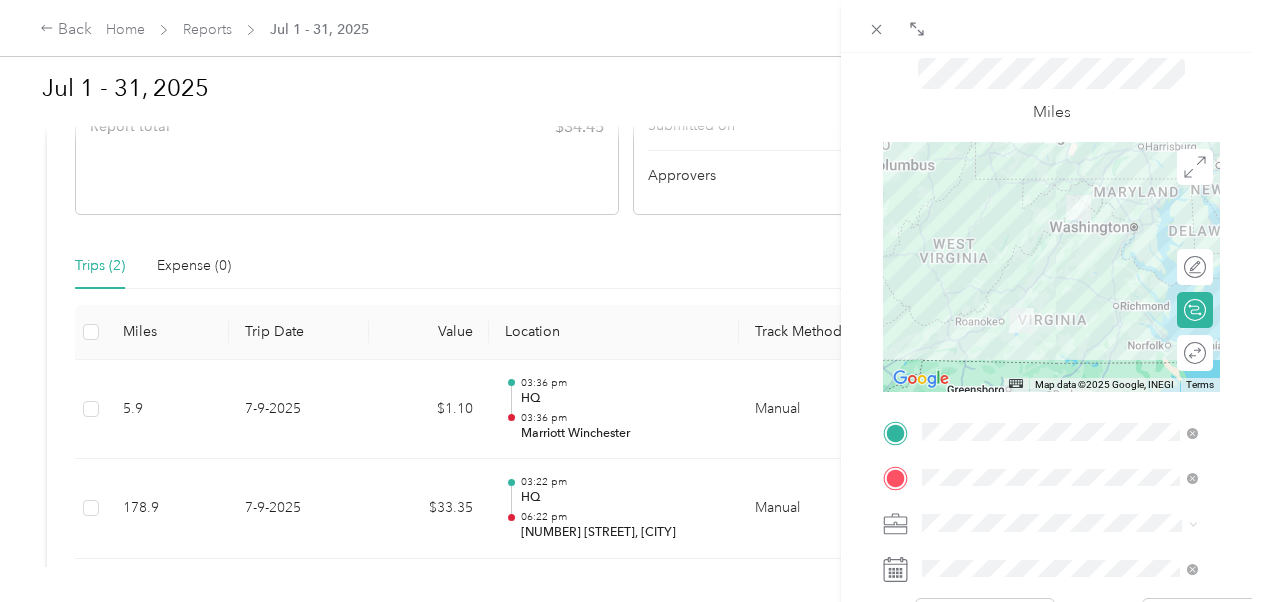 scroll, scrollTop: 0, scrollLeft: 0, axis: both 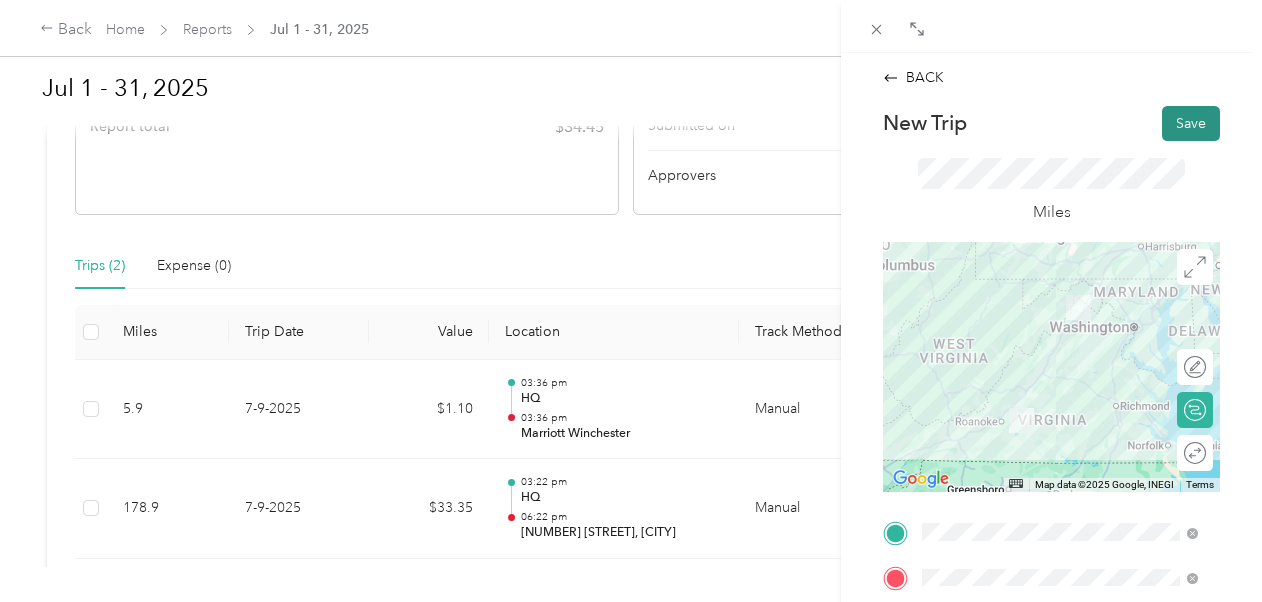 click on "Save" at bounding box center (1191, 123) 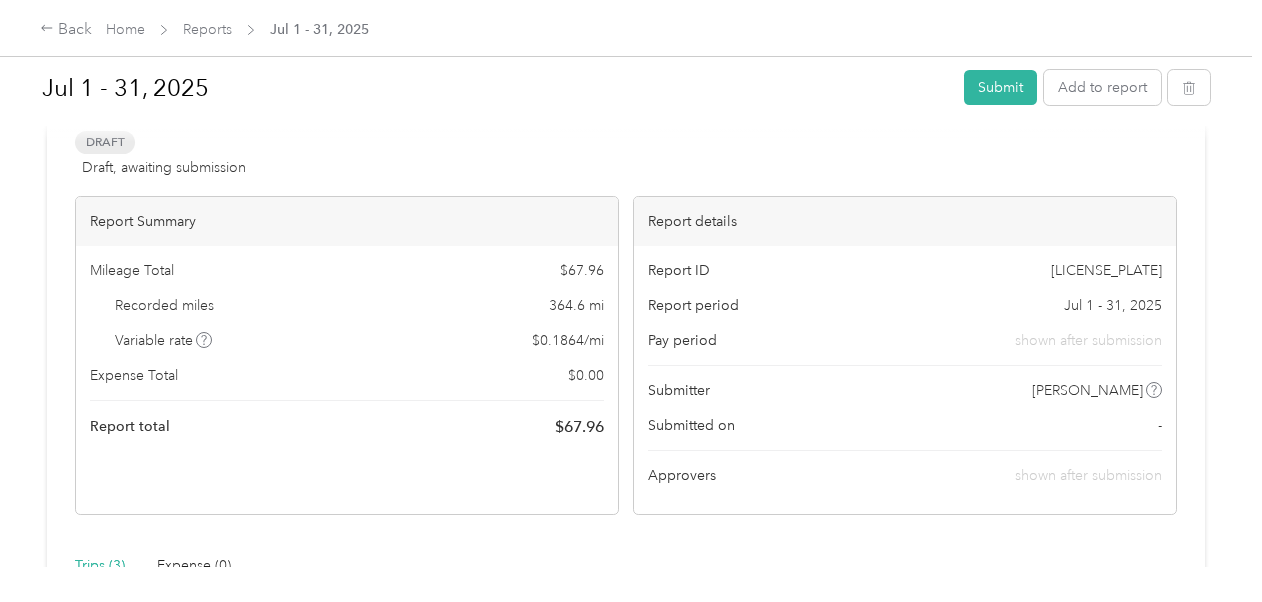 scroll, scrollTop: 0, scrollLeft: 0, axis: both 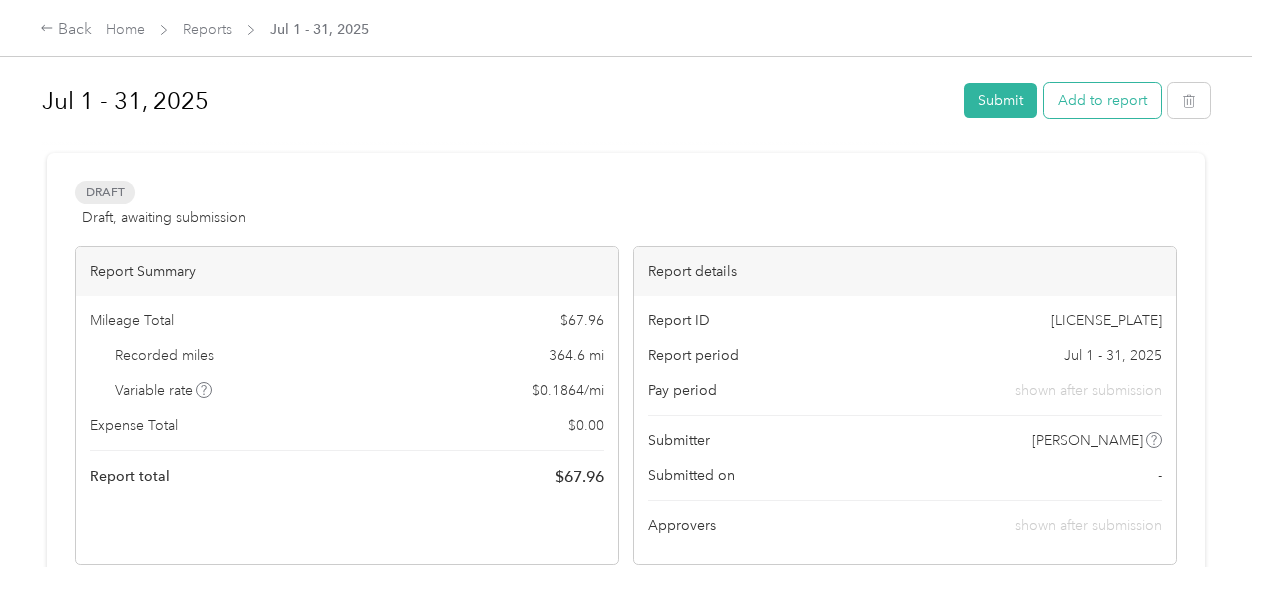 click on "Add to report" at bounding box center [1102, 100] 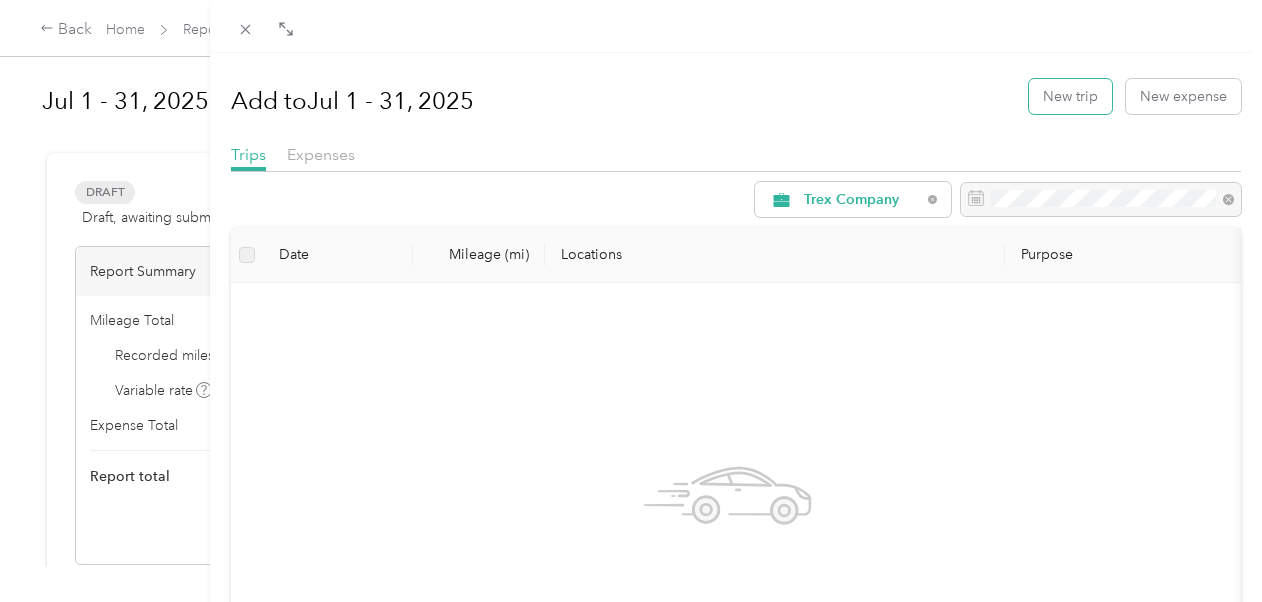 click on "New trip" at bounding box center [1070, 96] 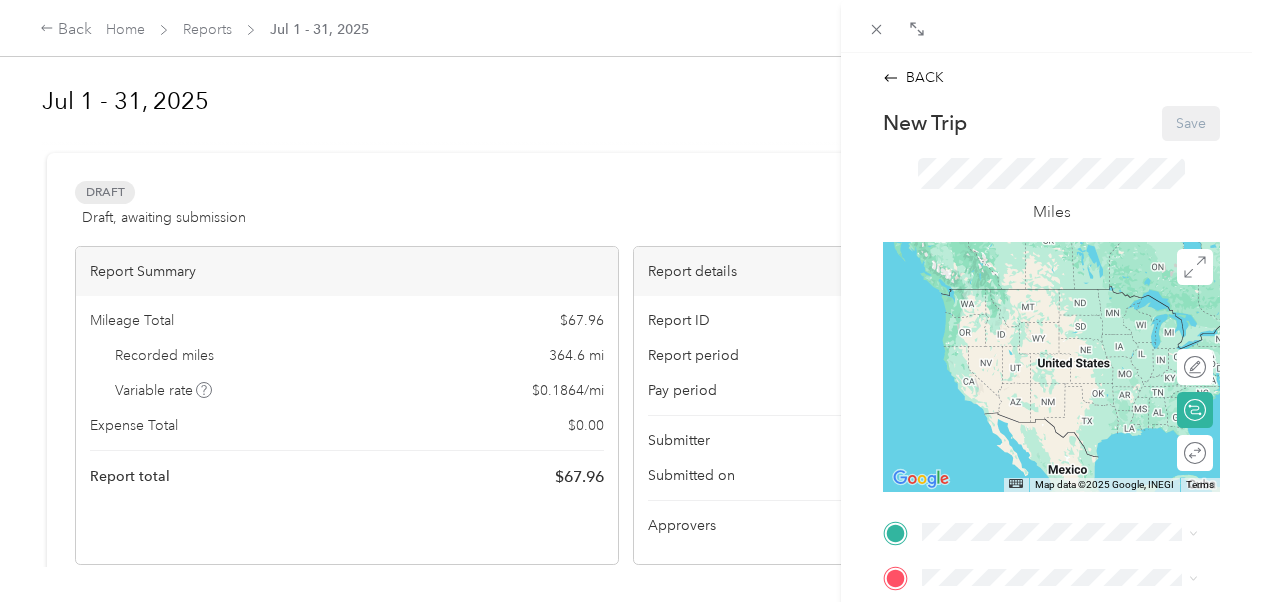 click on "Courtyard by Marriott Winchester Medical Center, 300 Marriott Dr, [CITY], [STATE]  [POSTAL_CODE], United States , [POSTAL_CODE], [CITY], [STATE], United States" at bounding box center (1066, 457) 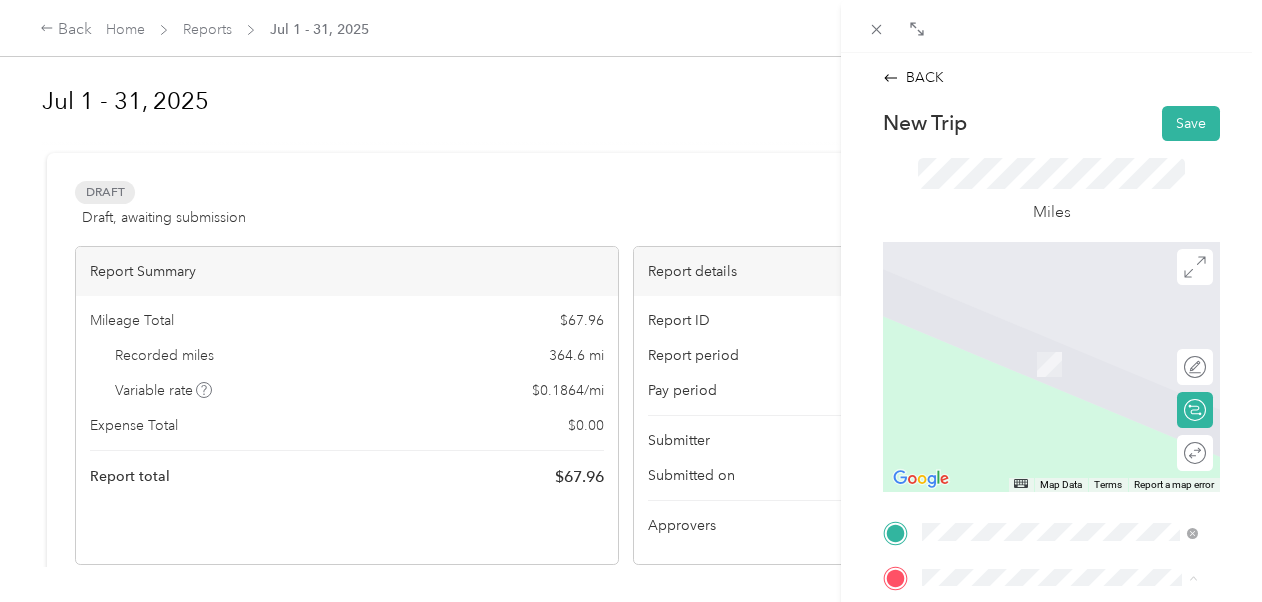 click on "2500 [STREET], [CITY], [POSTAL_CODE], [CITY], [STATE], United States" at bounding box center [1067, 384] 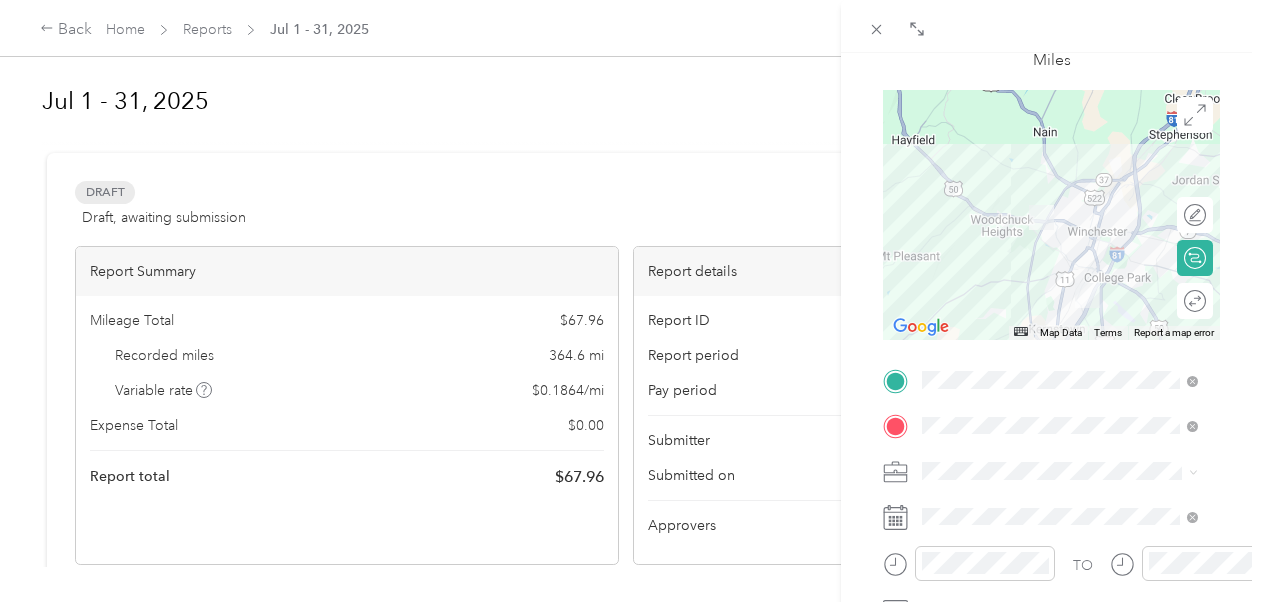 scroll, scrollTop: 200, scrollLeft: 0, axis: vertical 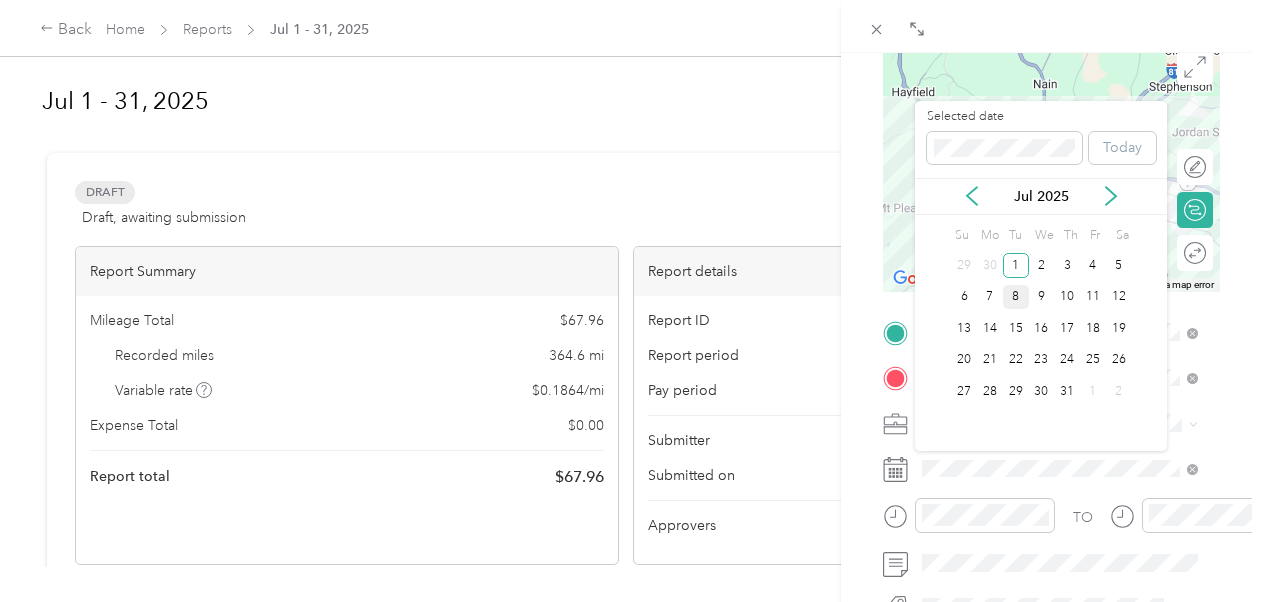 click on "8" at bounding box center [1016, 297] 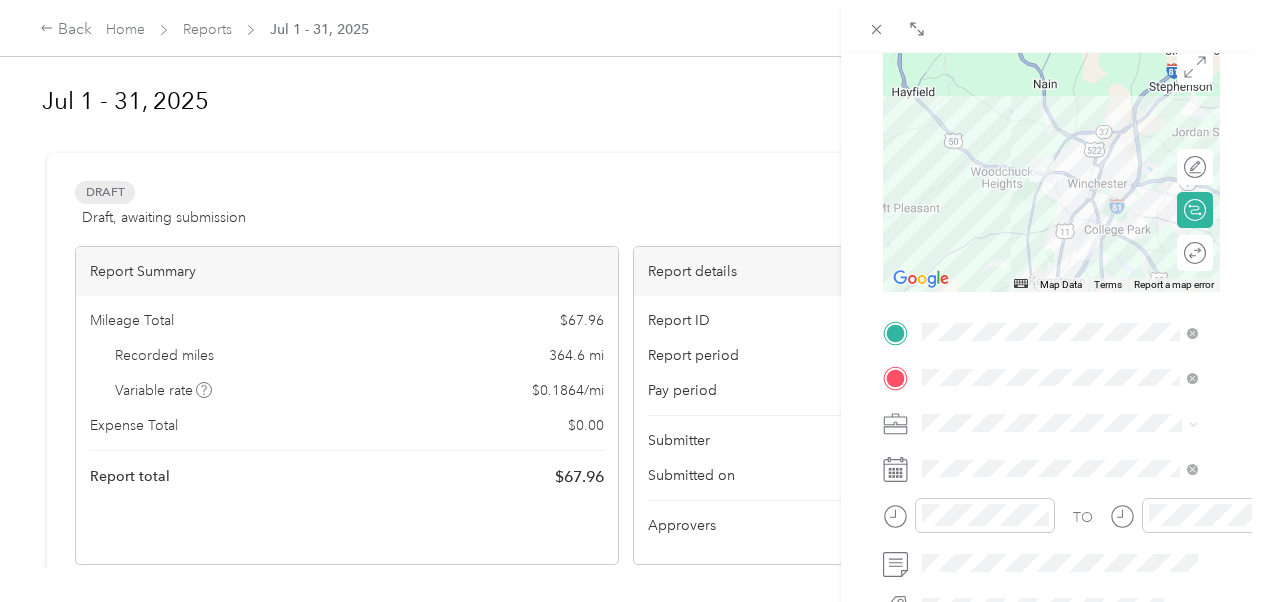 scroll, scrollTop: 0, scrollLeft: 0, axis: both 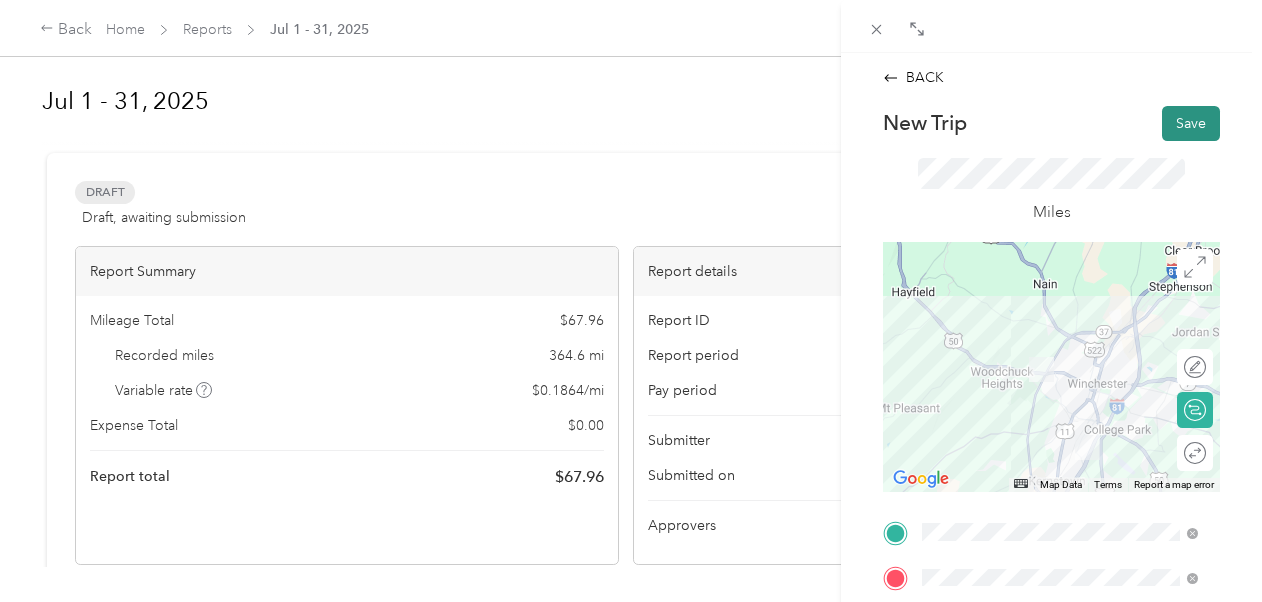 click on "Save" at bounding box center (1191, 123) 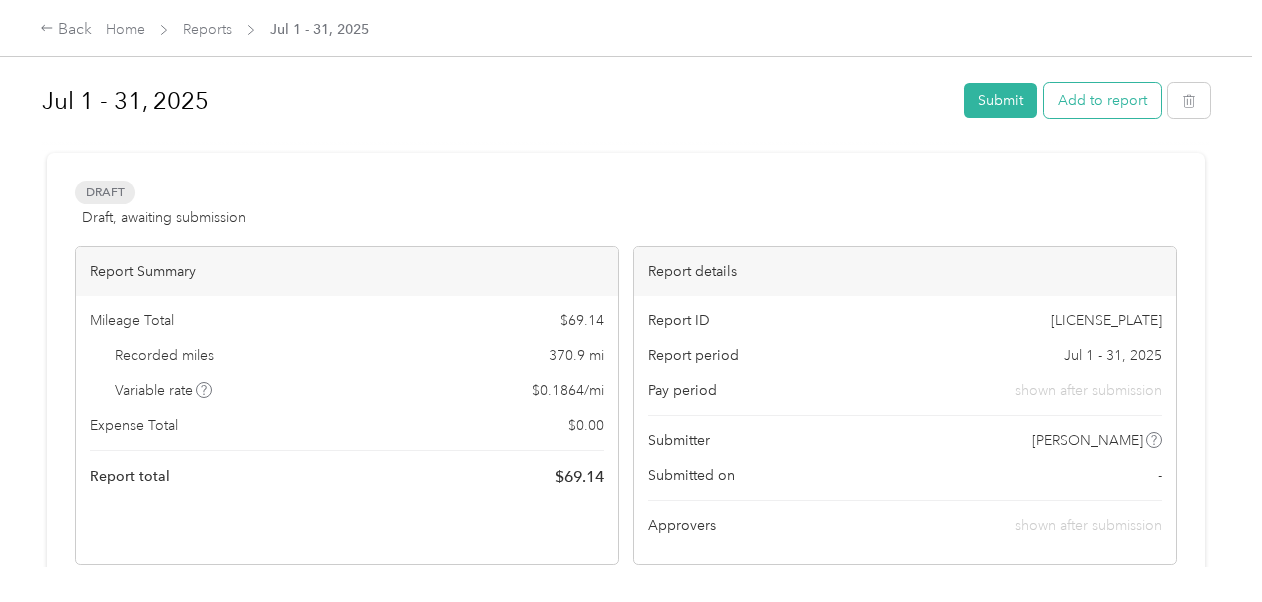 click on "Add to report" at bounding box center (1102, 100) 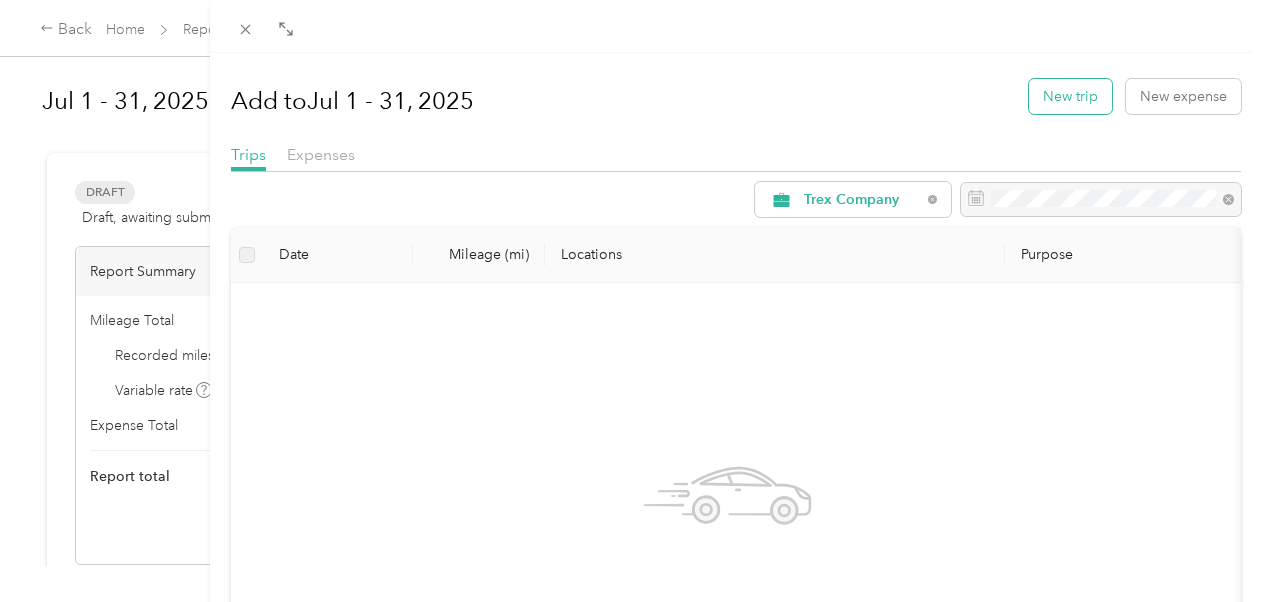 click on "New trip" at bounding box center (1070, 96) 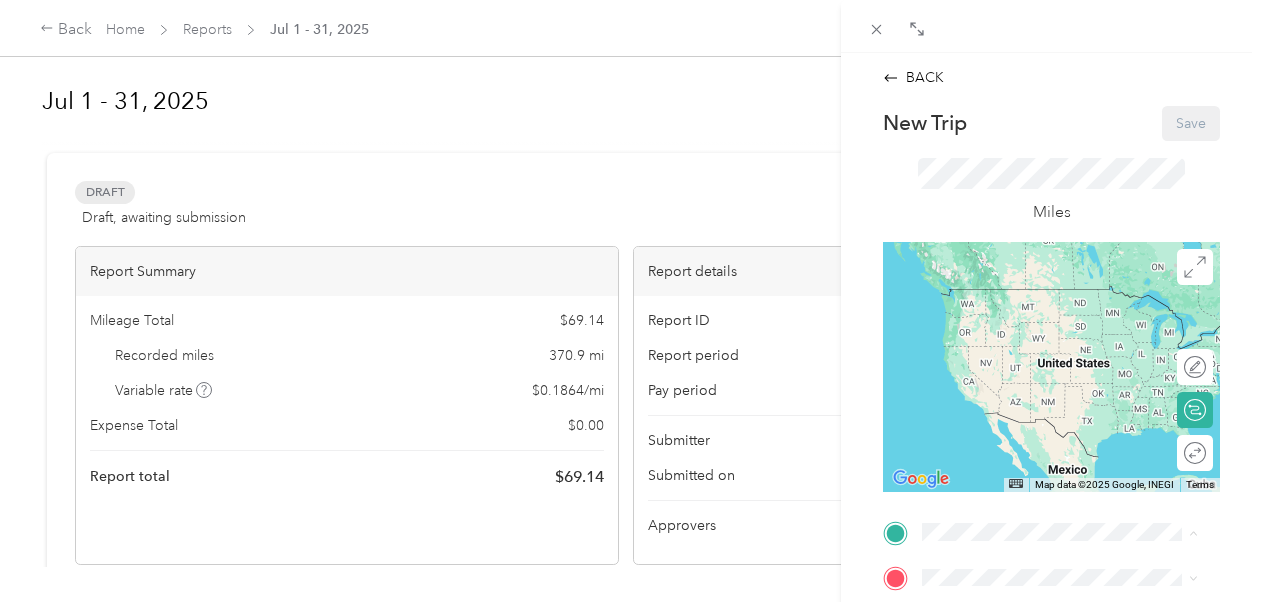 click on "2500 [STREET], [CITY], [POSTAL_CODE], [CITY], [STATE], United States" at bounding box center [1067, 339] 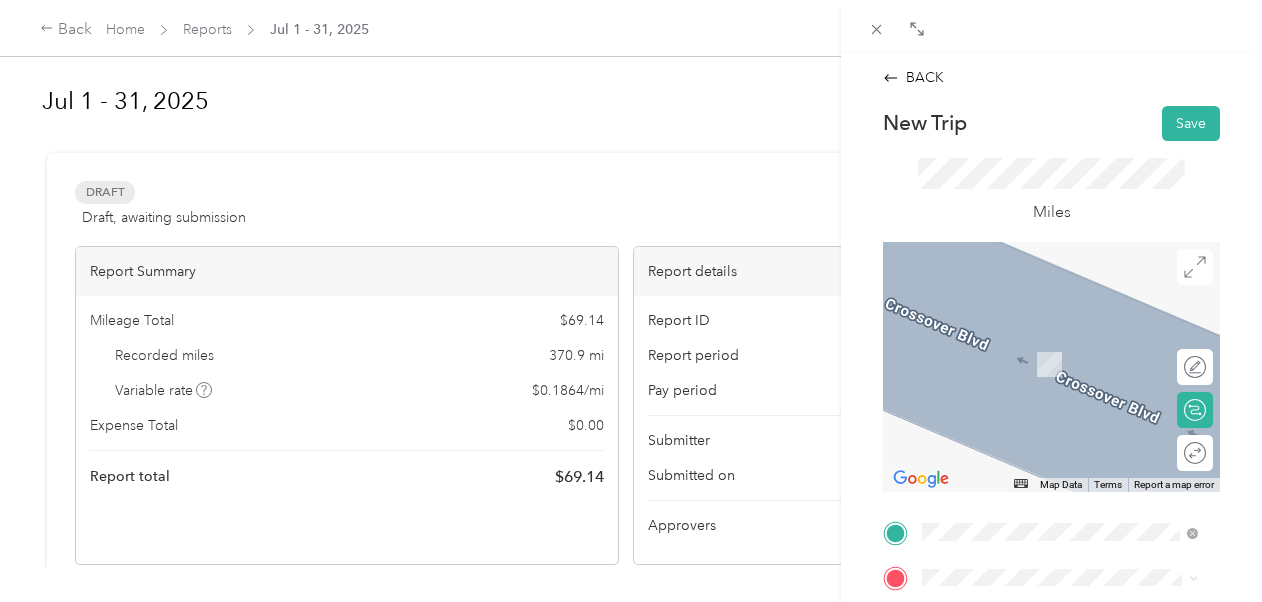click on "Marriott Winchester Courtyard by Marriott Winchester Medical Center, 300 Marriott Dr, [CITY], [STATE]  [POSTAL_CODE], United States , [POSTAL_CODE], [CITY], [STATE], United States" at bounding box center (1075, 495) 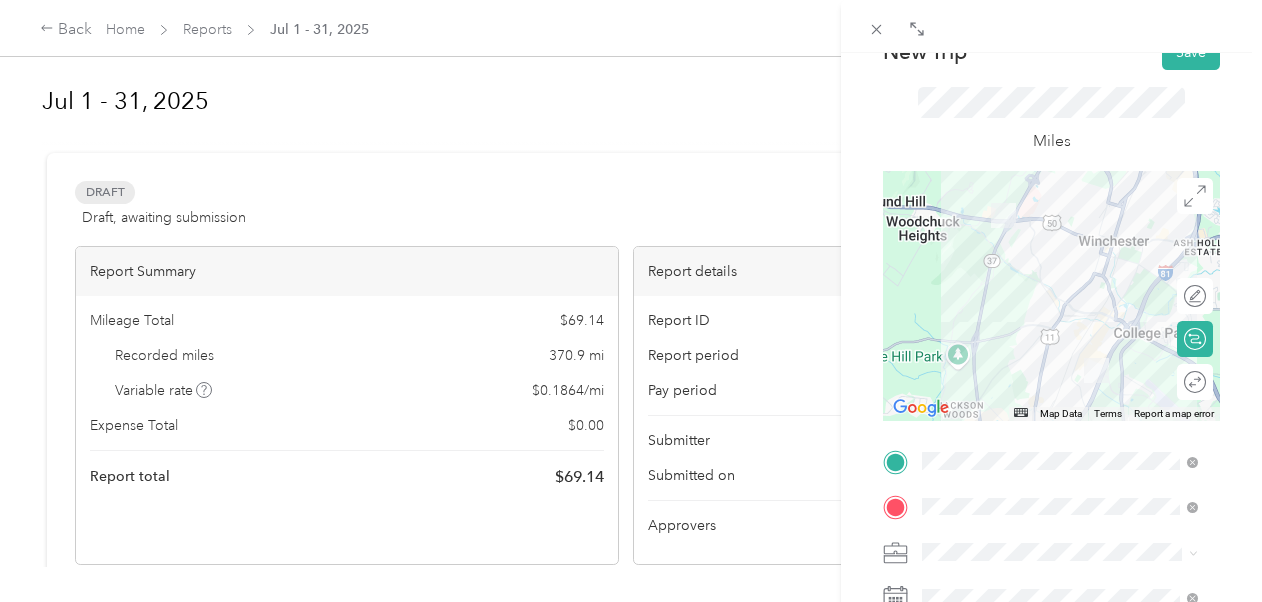 scroll, scrollTop: 100, scrollLeft: 0, axis: vertical 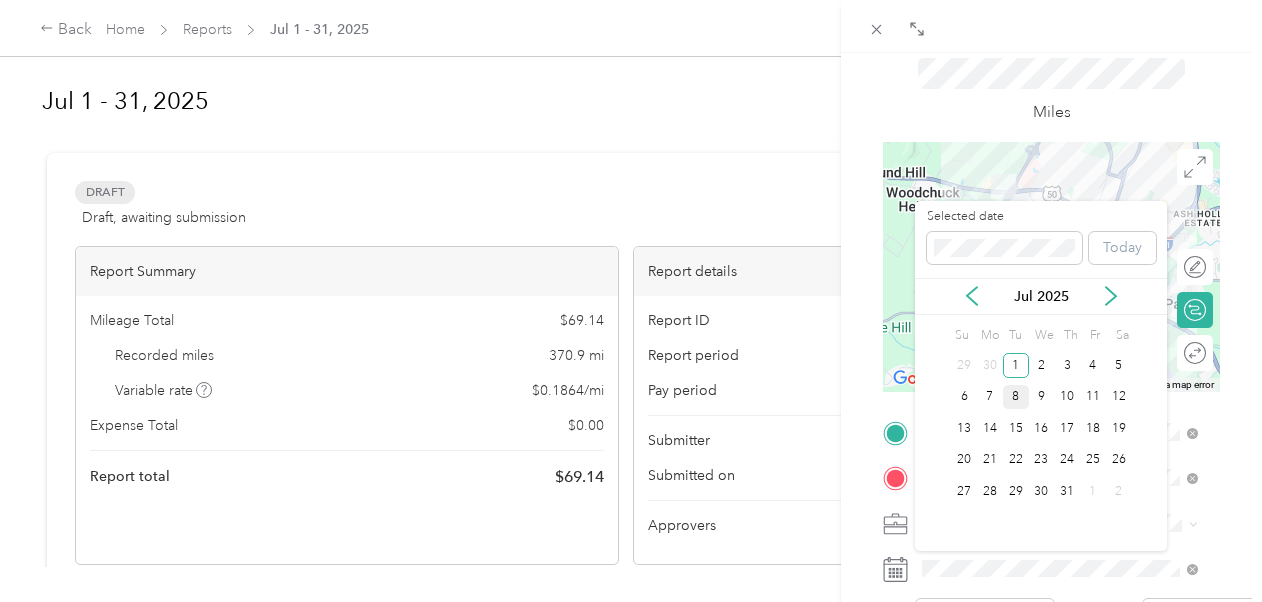 click on "8" at bounding box center (1016, 397) 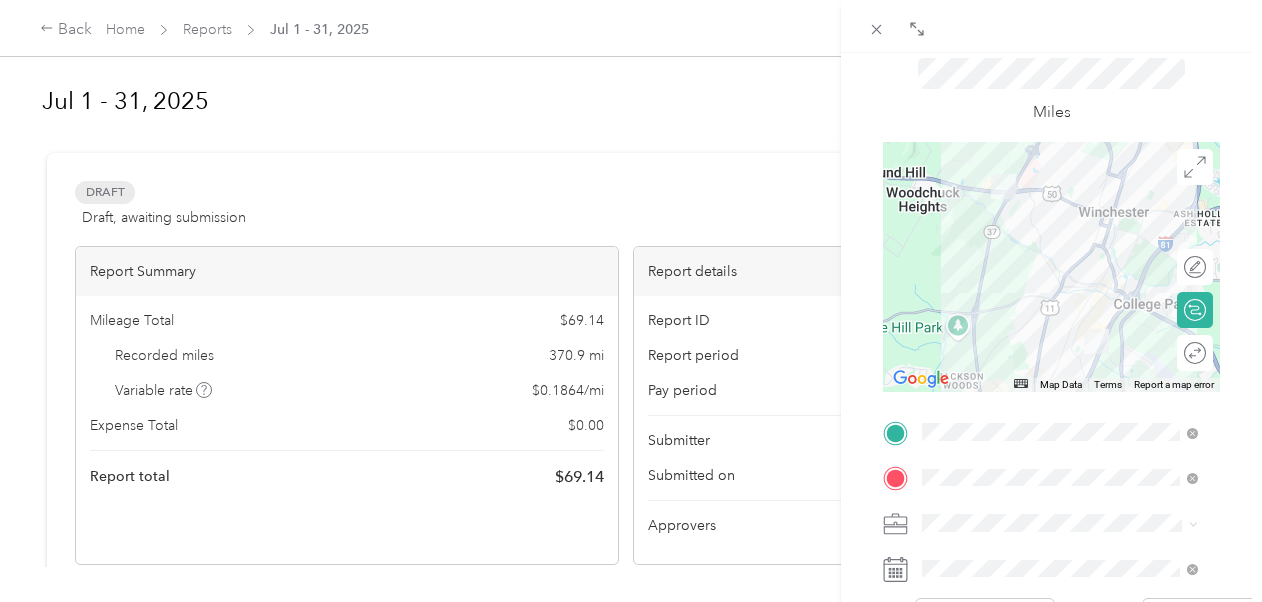 click on "BACK New Trip Save This trip cannot be edited because it is either under review, approved, or paid. Contact your Team Manager to edit it. Miles ← Move left → Move right ↑ Move up ↓ Move down + Zoom in - Zoom out Home Jump left by 75% End Jump right by 75% Page Up Jump up by 75% Page Down Jump down by 75% Map Data Map data ©2025 Google Map data ©2025 Google 2 km  Click to toggle between metric and imperial units Terms Report a map error Edit route Calculate route Round trip TO Add photo" at bounding box center (1051, 354) 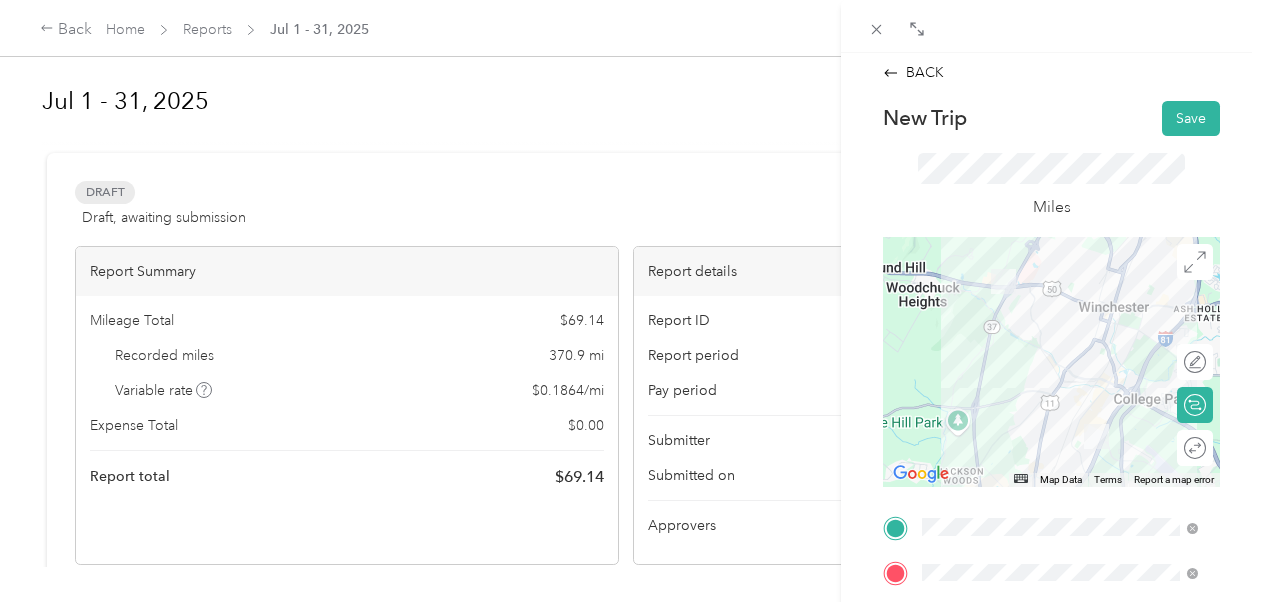 scroll, scrollTop: 0, scrollLeft: 0, axis: both 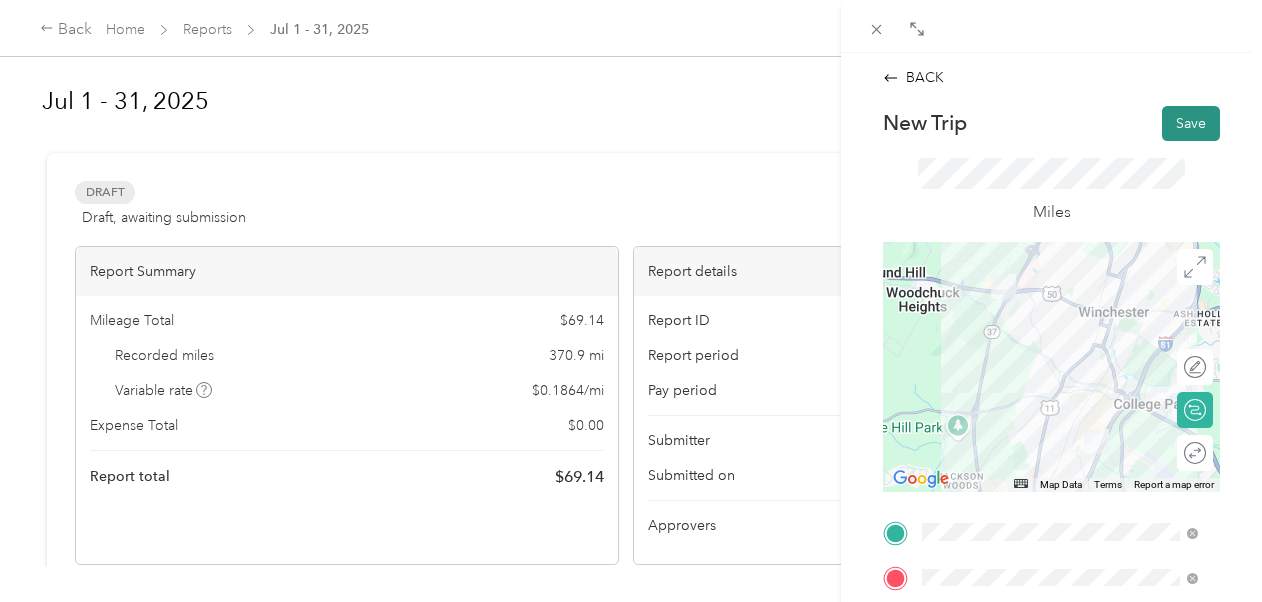 click on "Save" at bounding box center [1191, 123] 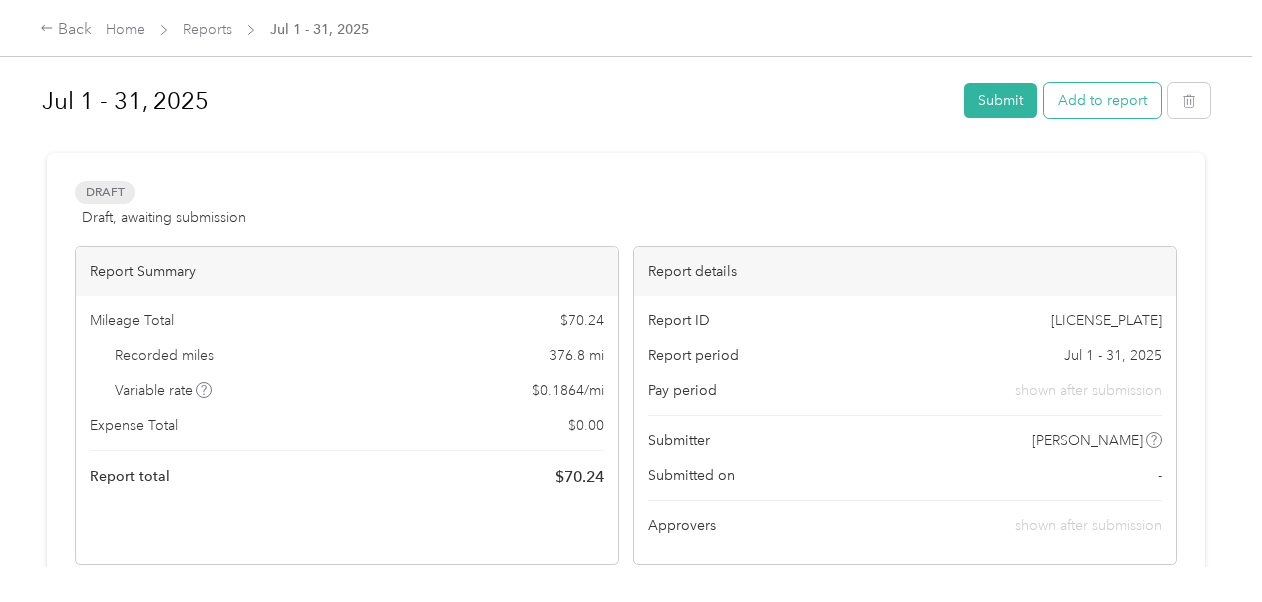 click on "Add to report" at bounding box center (1102, 100) 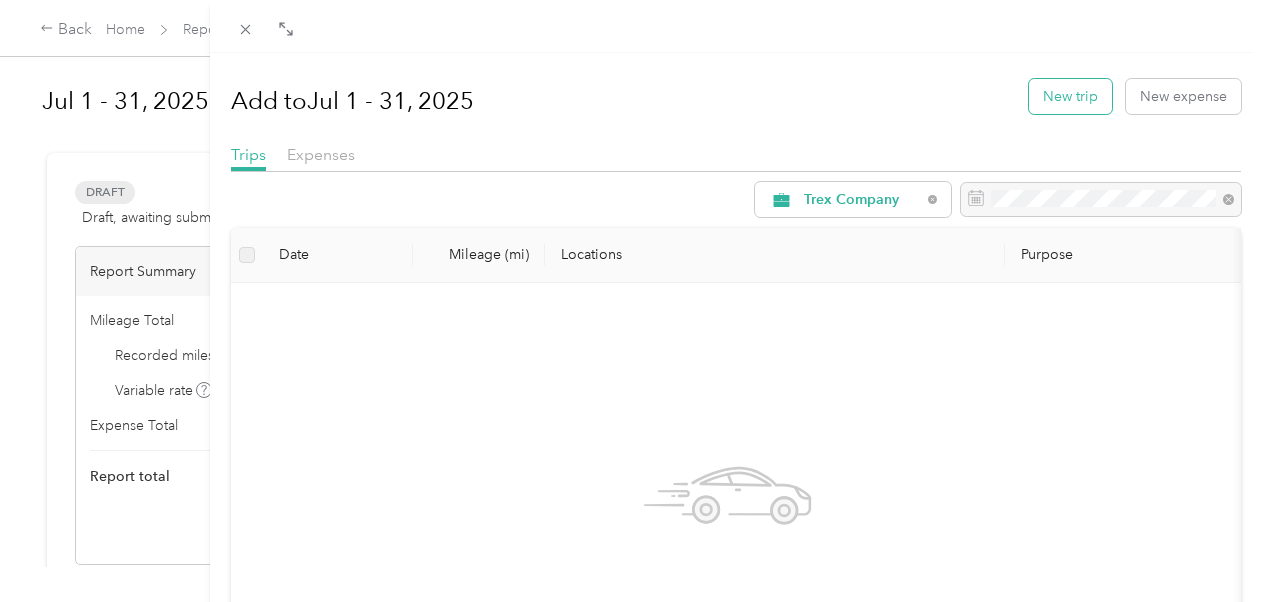 click on "New trip" at bounding box center [1070, 96] 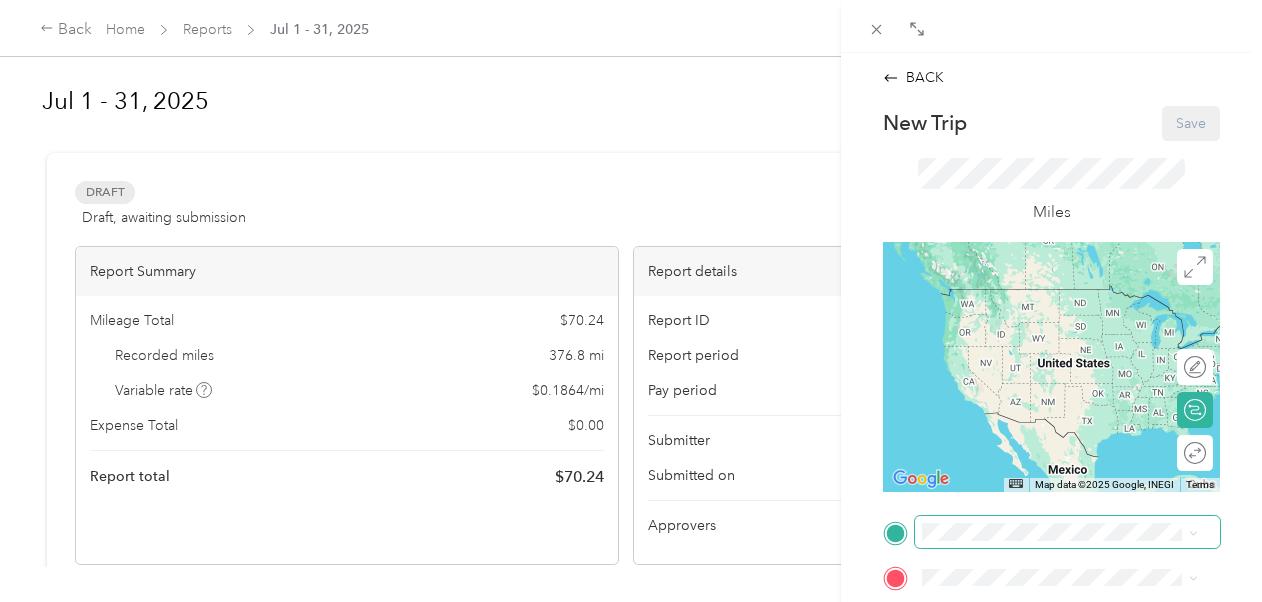 click at bounding box center (1067, 532) 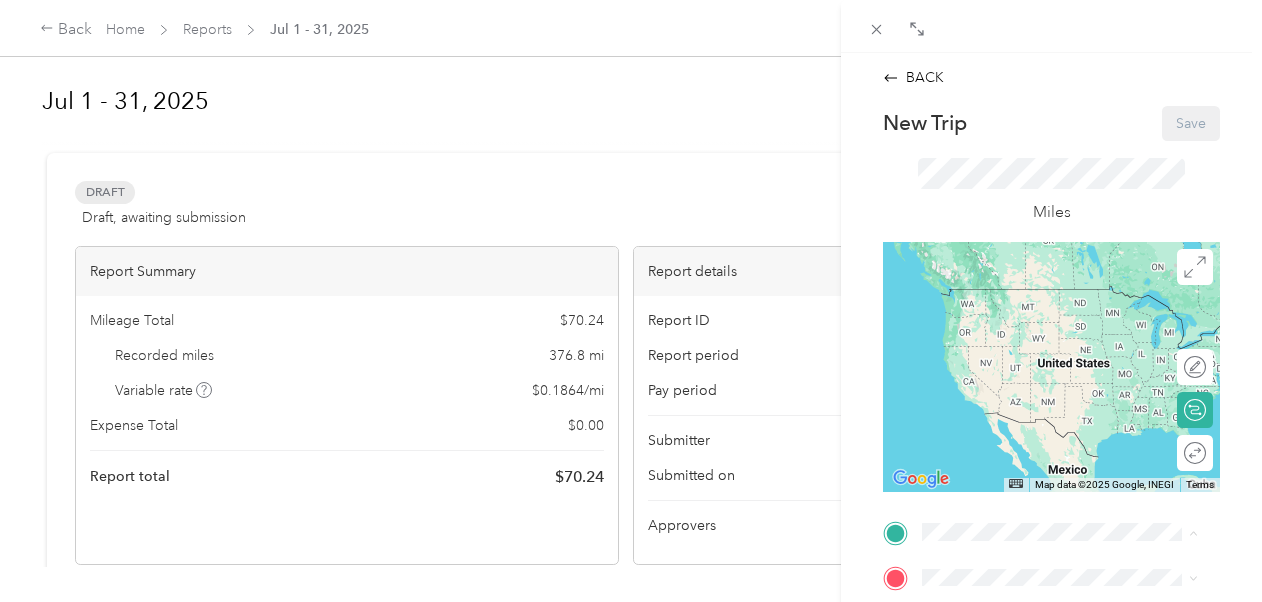 click on "Courtyard by Marriott Winchester Medical Center, 300 Marriott Dr, [CITY], [STATE]  [POSTAL_CODE], United States , [POSTAL_CODE], [CITY], [STATE], United States" at bounding box center (1066, 465) 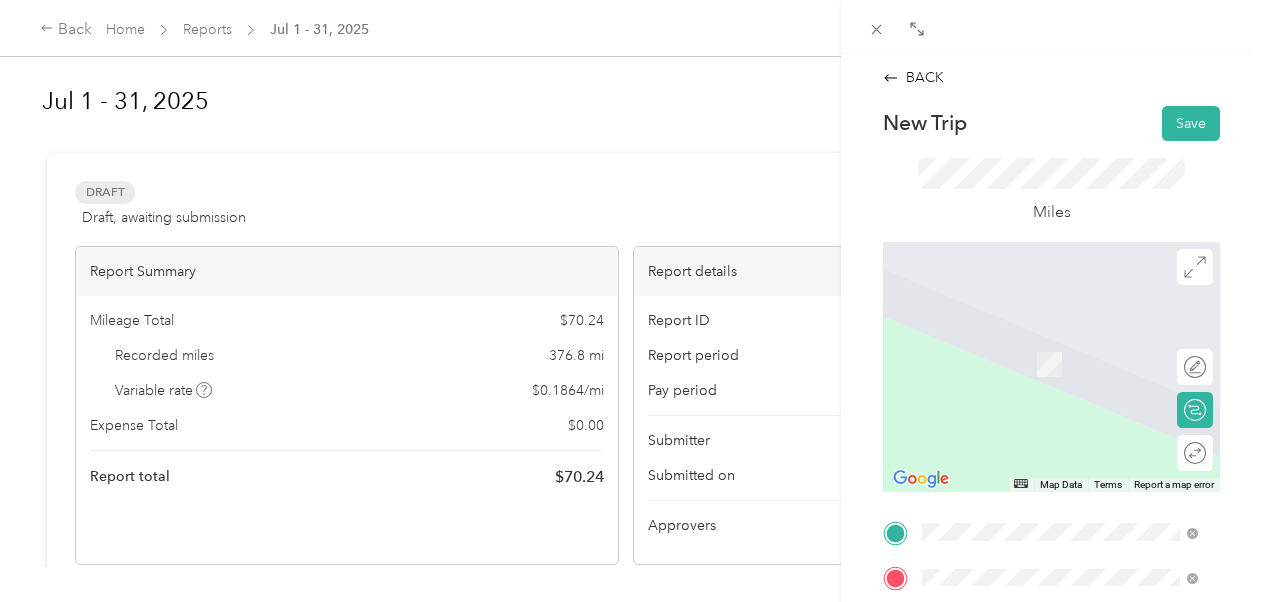 click on "6 [STREET] [AVENUE]
[CITY], [STATE] [POSTAL_CODE], United States" at bounding box center (1075, 351) 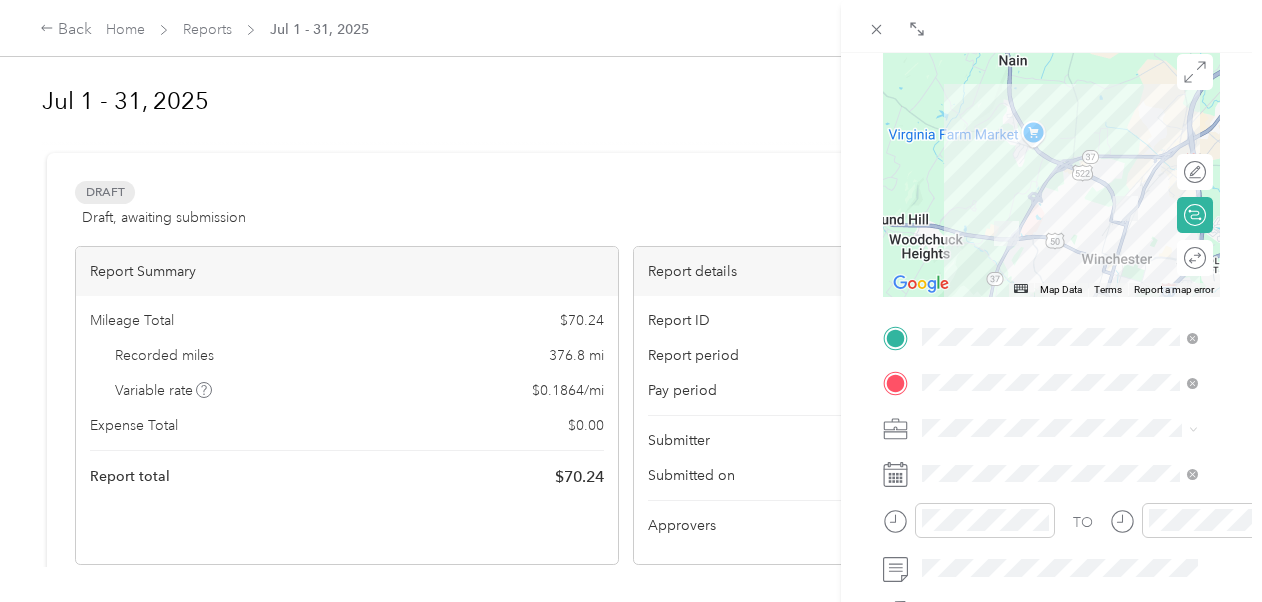 scroll, scrollTop: 200, scrollLeft: 0, axis: vertical 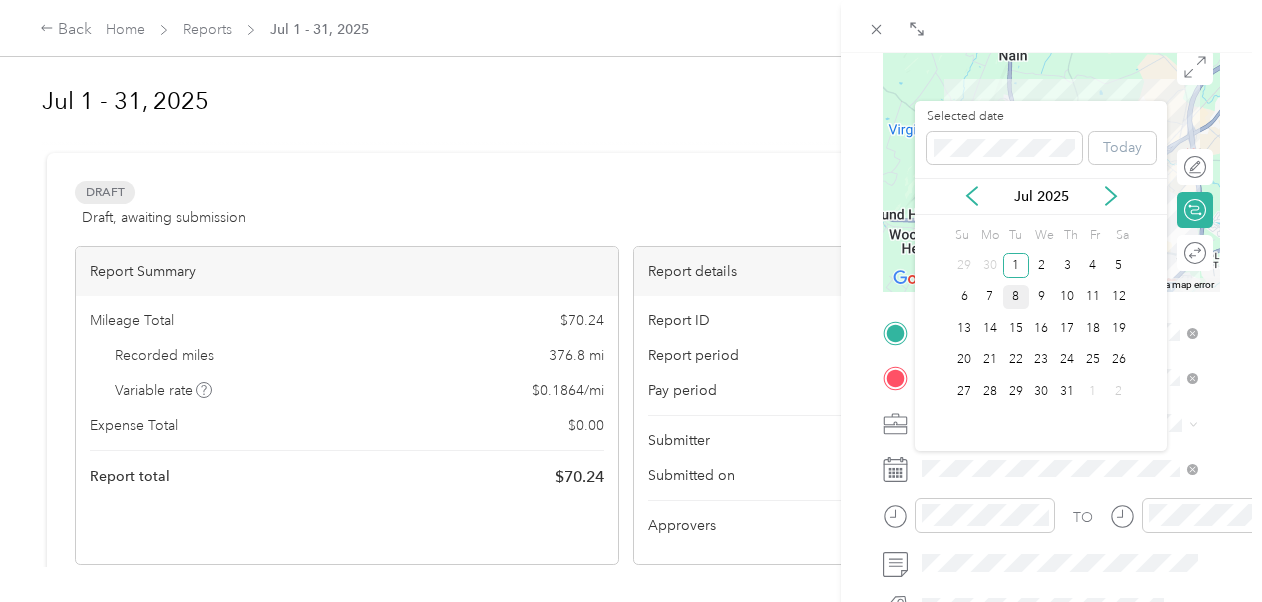 click on "8" at bounding box center [1016, 297] 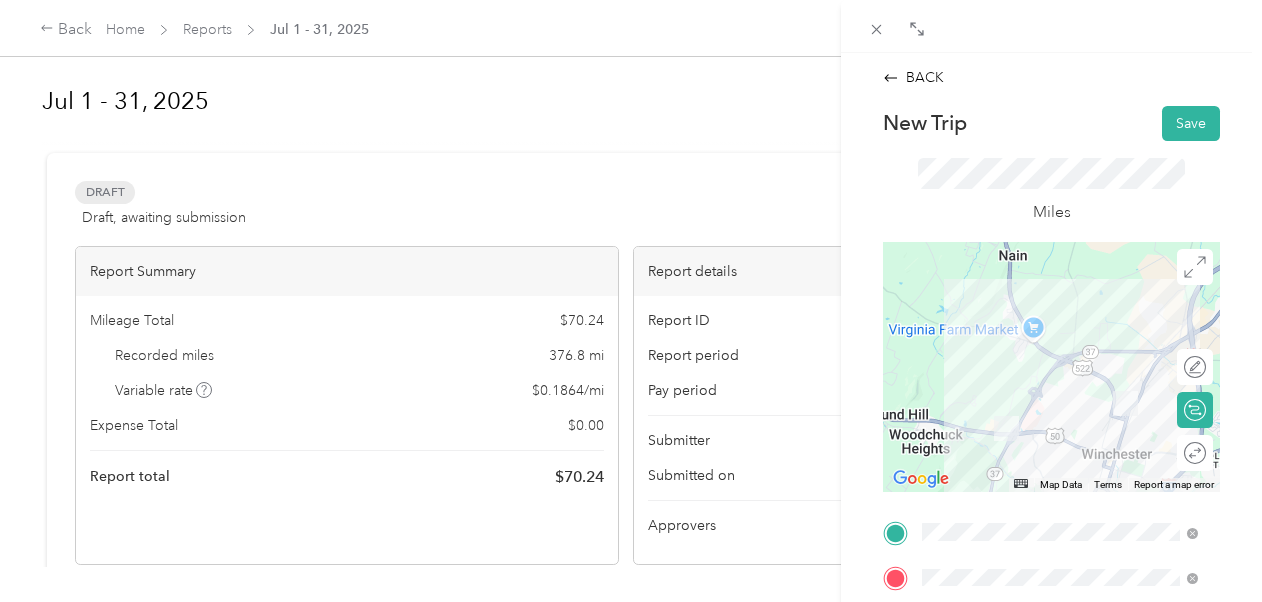 scroll, scrollTop: 0, scrollLeft: 0, axis: both 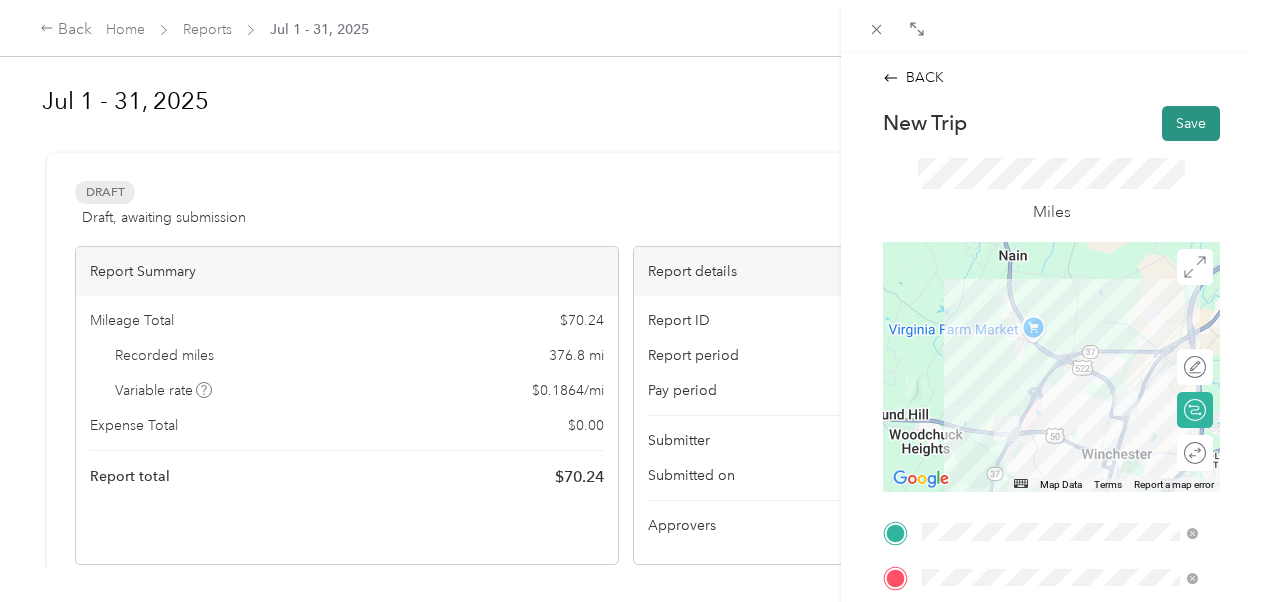 click on "Save" at bounding box center [1191, 123] 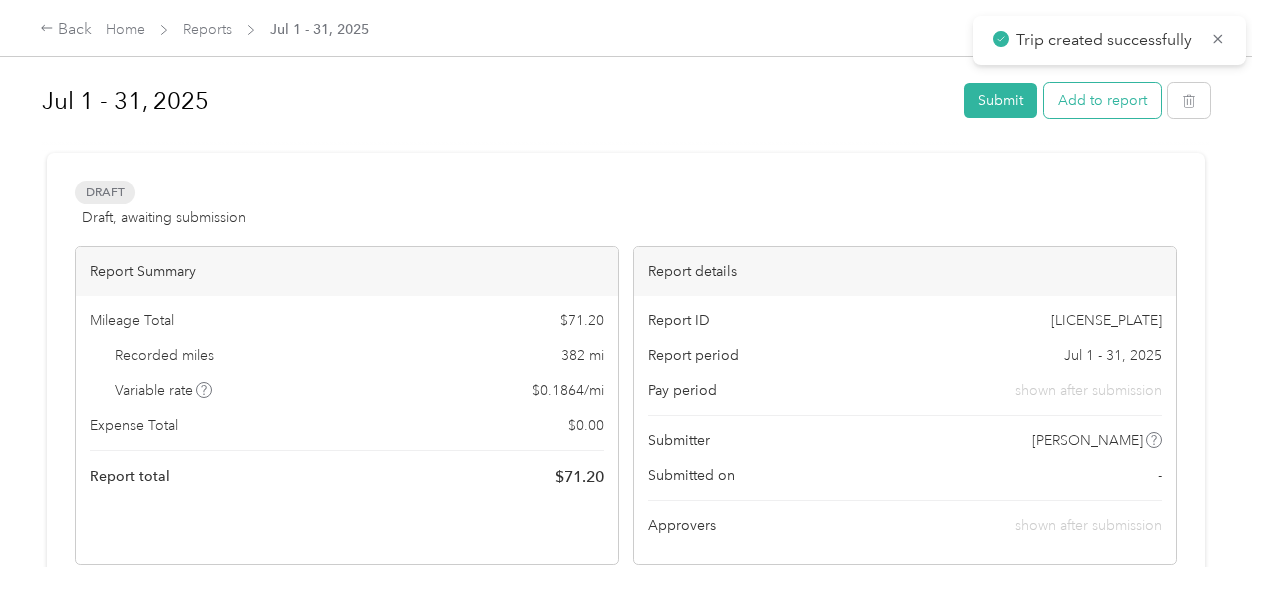 click on "Add to report" at bounding box center [1102, 100] 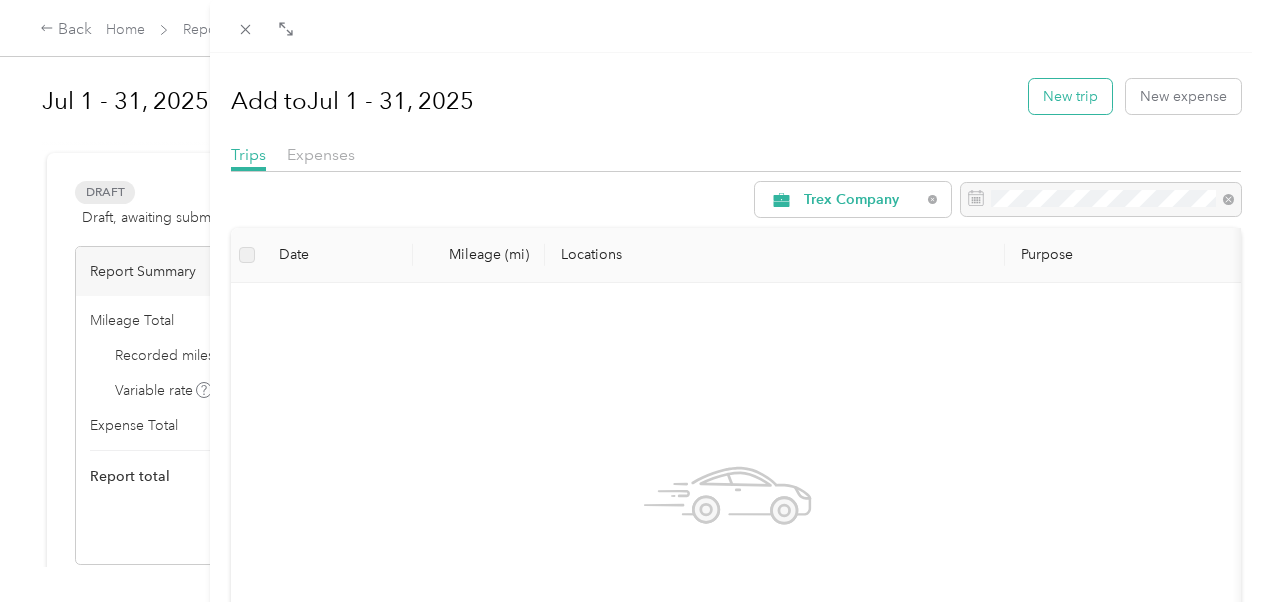 click on "New trip" at bounding box center (1070, 96) 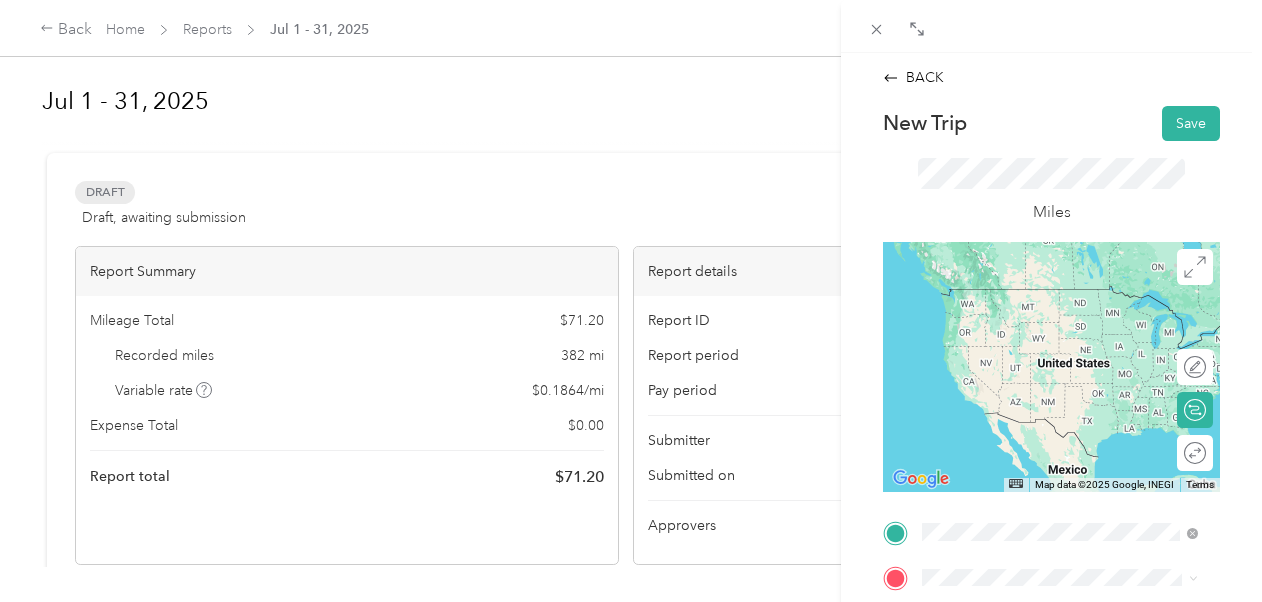 click on "6 [STREET] [AVENUE]
[CITY], [STATE] [POSTAL_CODE], United States" at bounding box center (1075, 306) 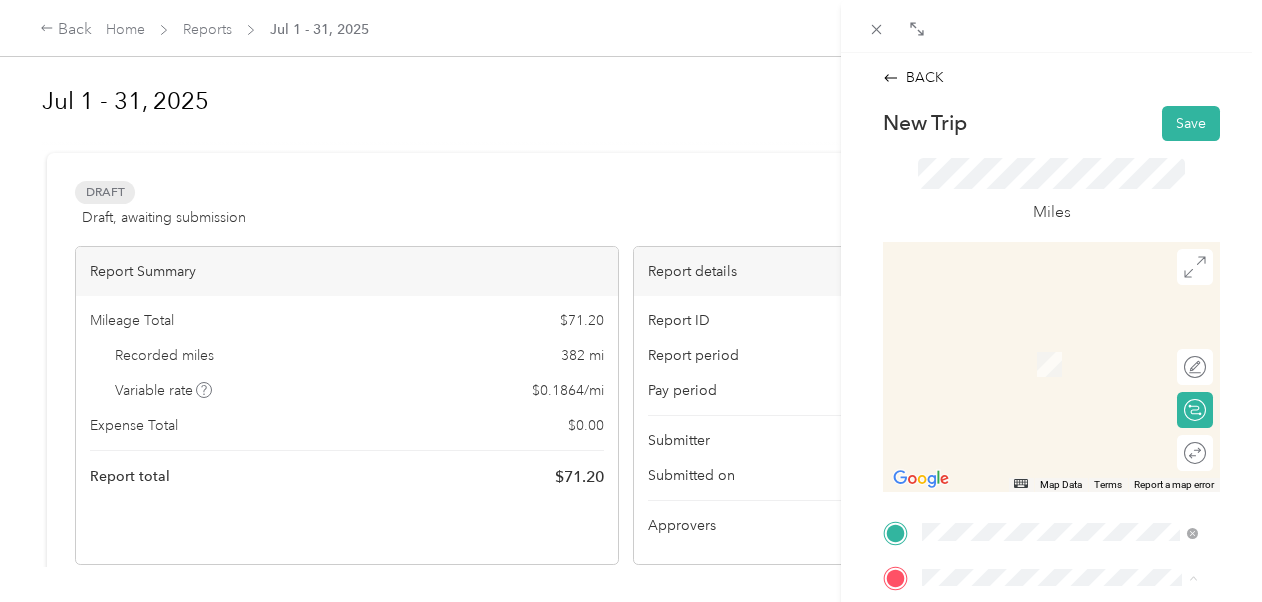 click on "Marriott Winchester Courtyard by Marriott Winchester Medical Center, 300 Marriott Dr, [CITY], [STATE]  [POSTAL_CODE], United States , [POSTAL_CODE], [CITY], [STATE], United States" at bounding box center (1075, 500) 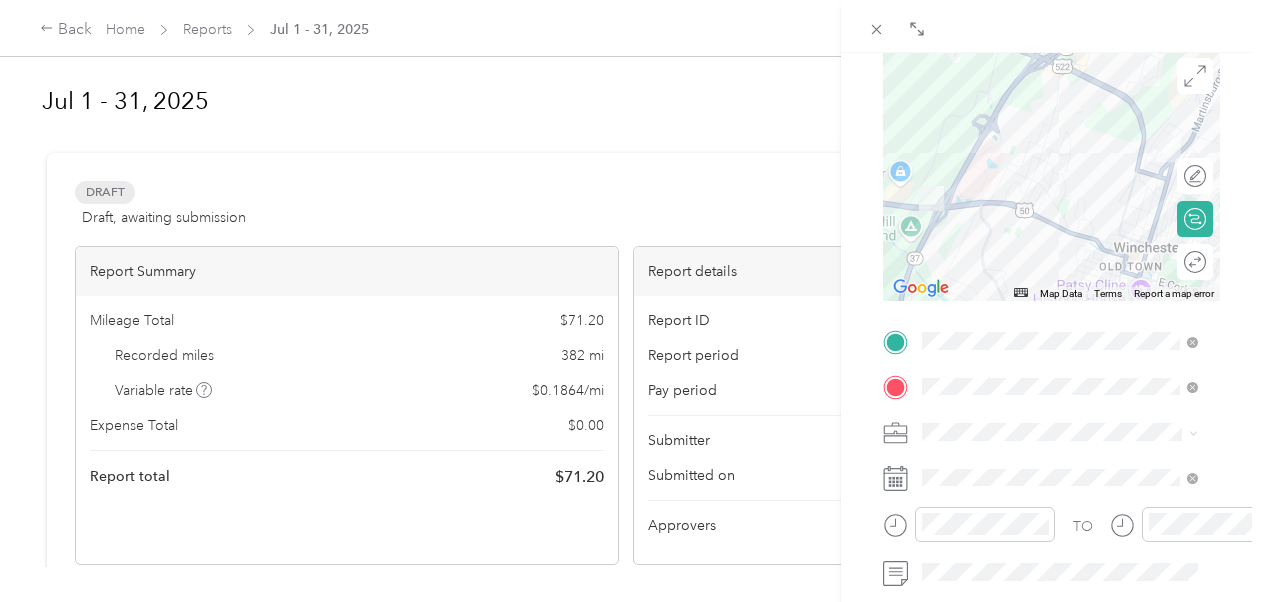 scroll, scrollTop: 200, scrollLeft: 0, axis: vertical 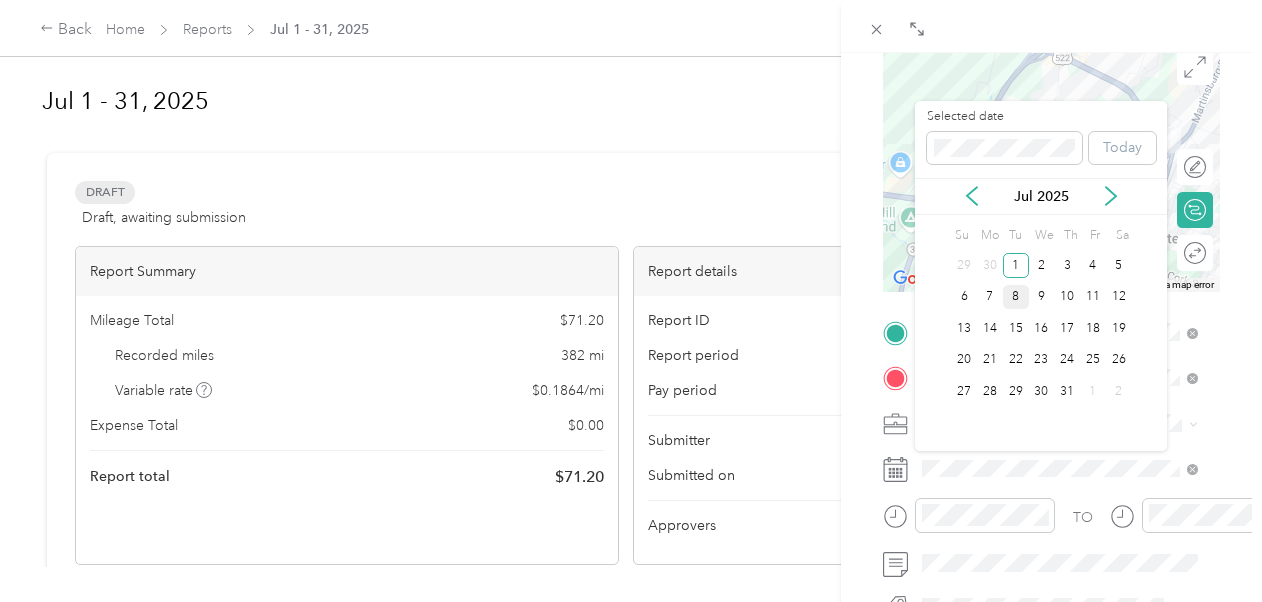 click on "8" at bounding box center (1016, 297) 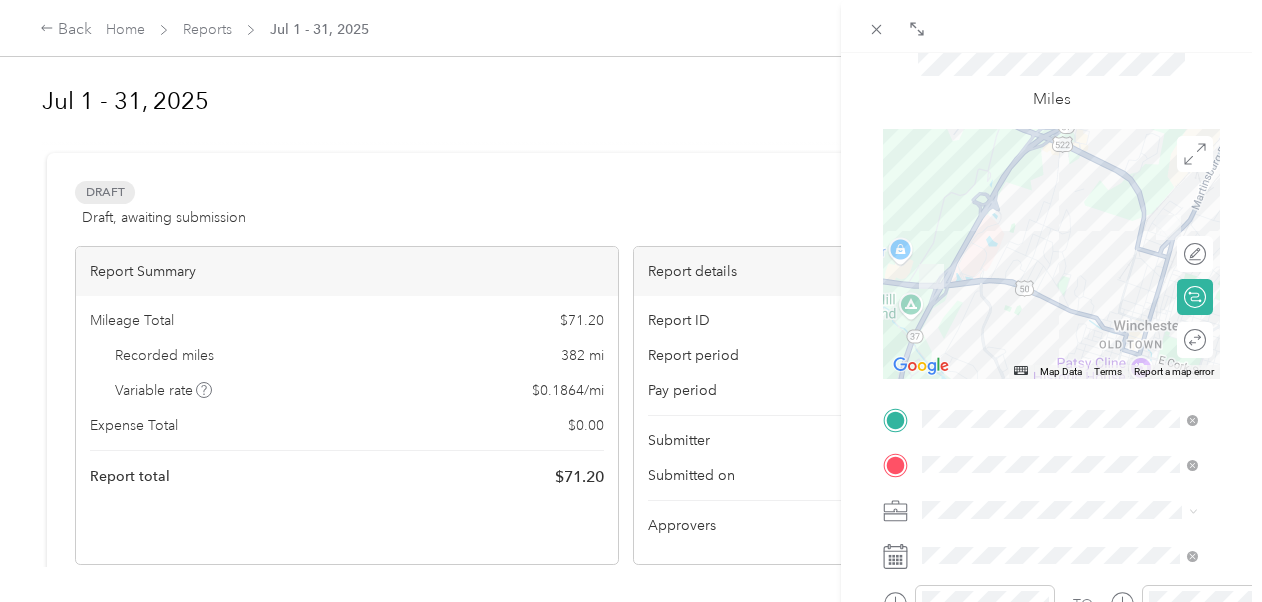 scroll, scrollTop: 0, scrollLeft: 0, axis: both 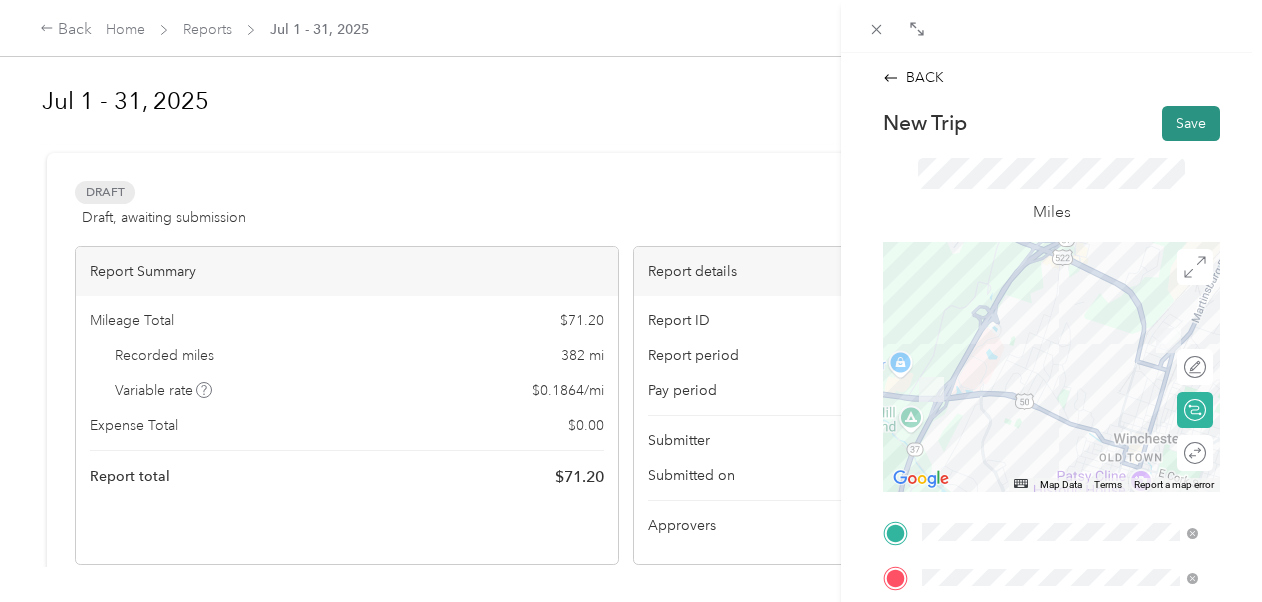 click on "Save" at bounding box center [1191, 123] 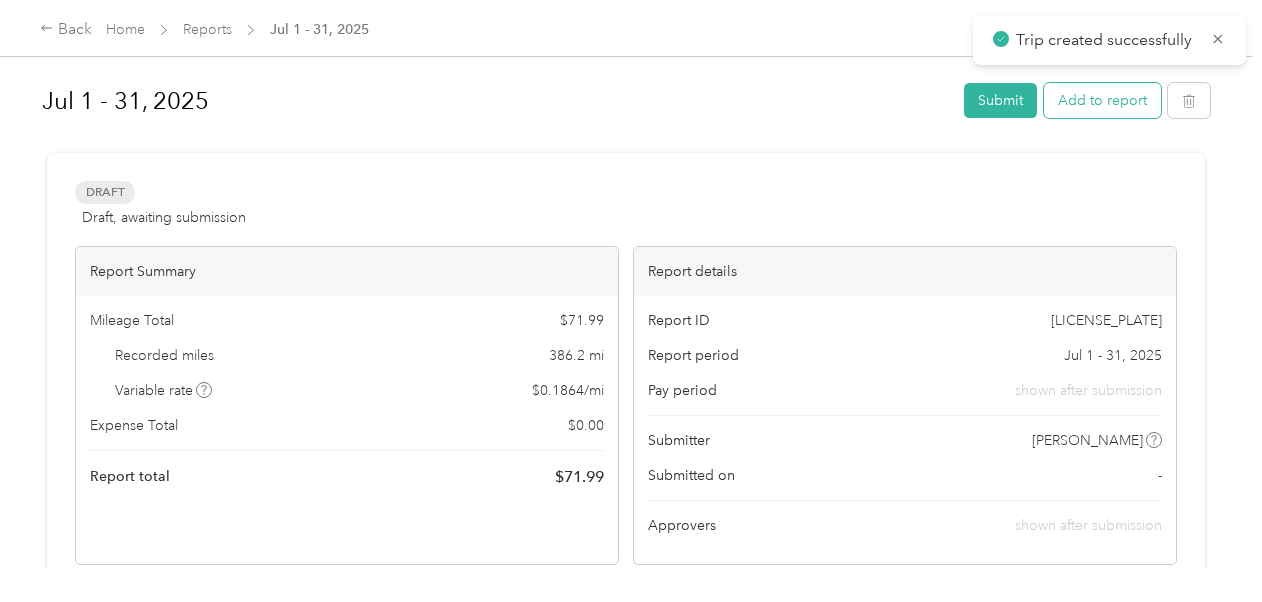 click on "Add to report" at bounding box center (1102, 100) 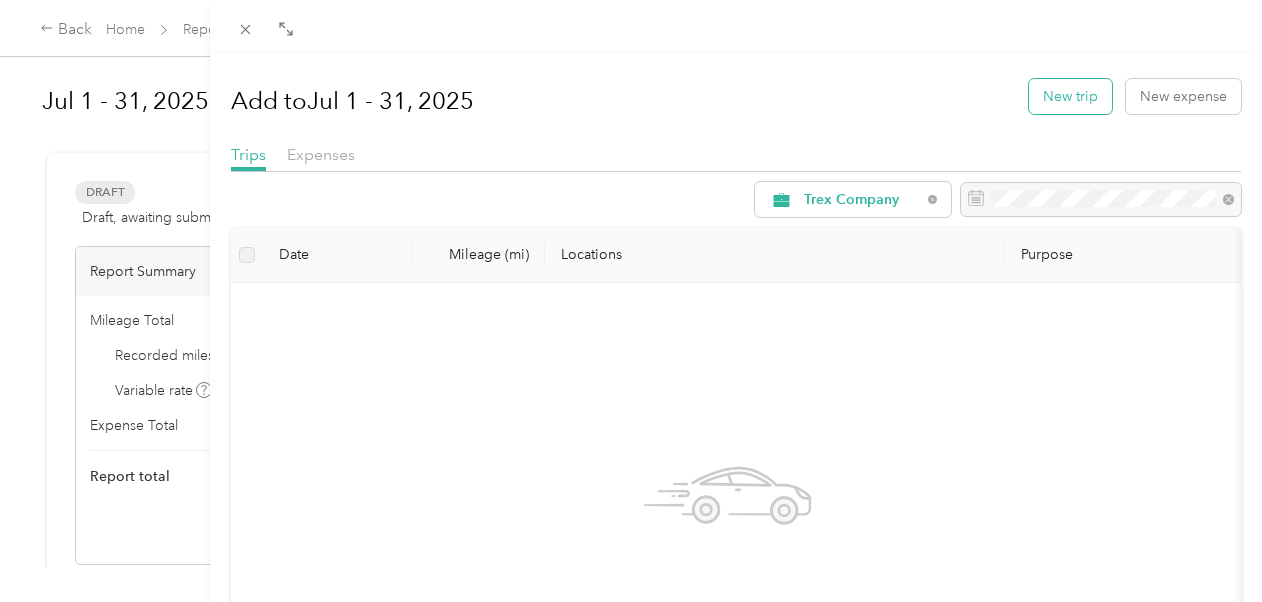 click on "New trip" at bounding box center (1070, 96) 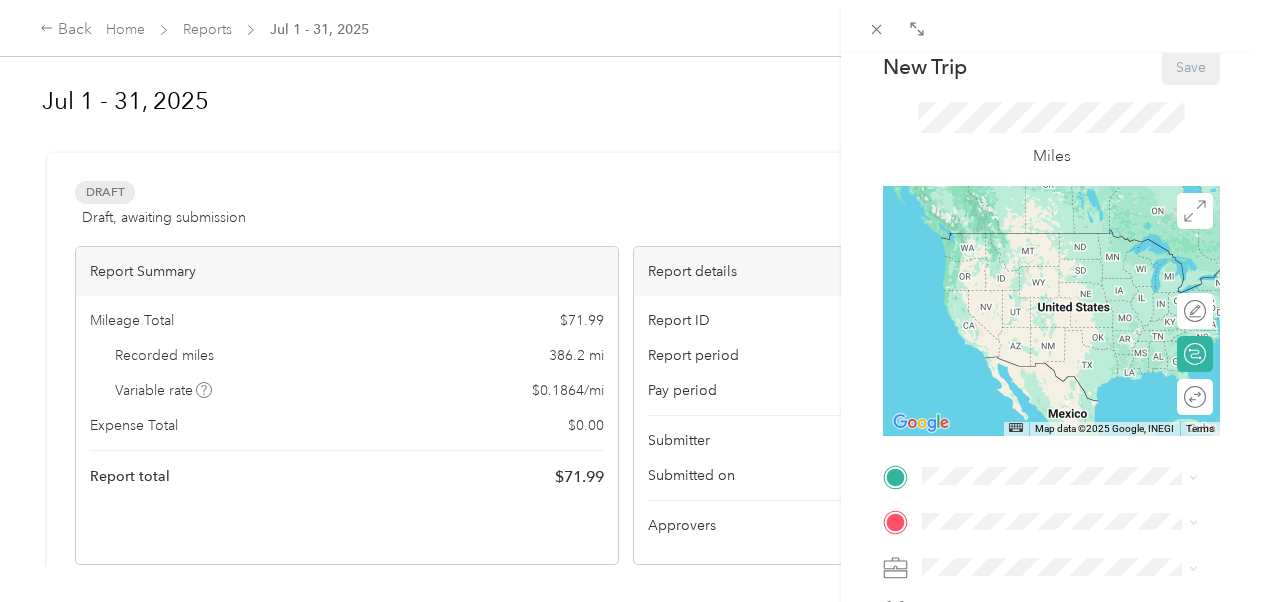 scroll, scrollTop: 100, scrollLeft: 0, axis: vertical 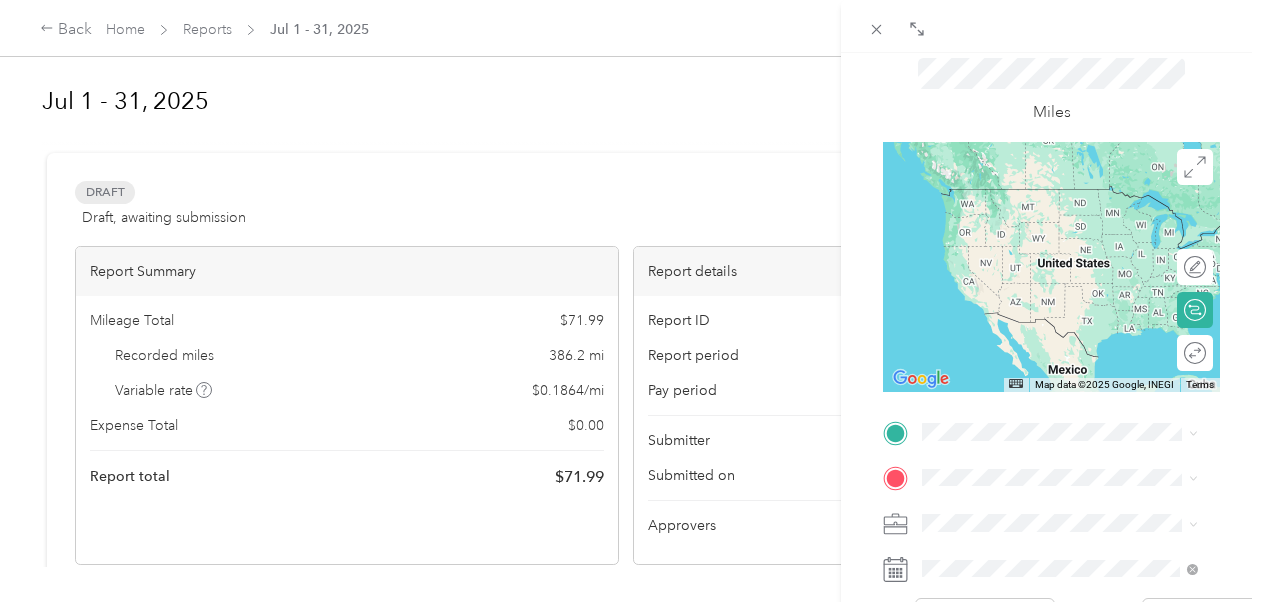 click on "Courtyard by Marriott Winchester Medical Center, 300 Marriott Dr, [CITY], [STATE]  [POSTAL_CODE], United States , [POSTAL_CODE], [CITY], [STATE], United States" at bounding box center [1066, 363] 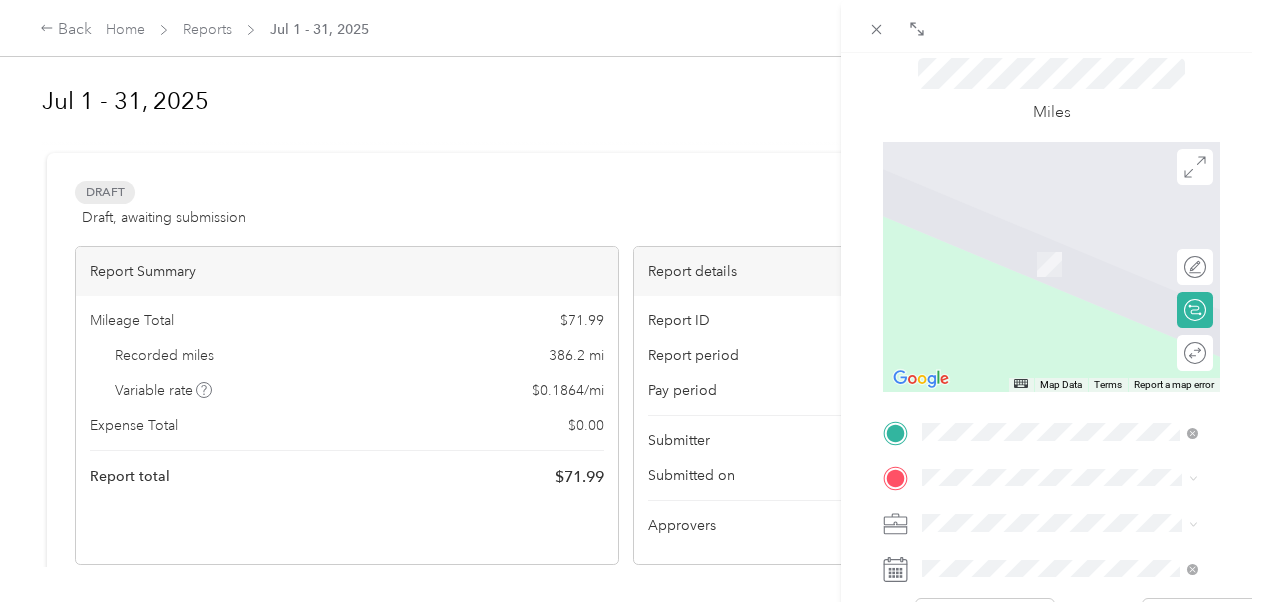 click on "HQ 2500 [STREET], [CITY], [POSTAL_CODE], [CITY], [STATE], United States" at bounding box center (1075, 270) 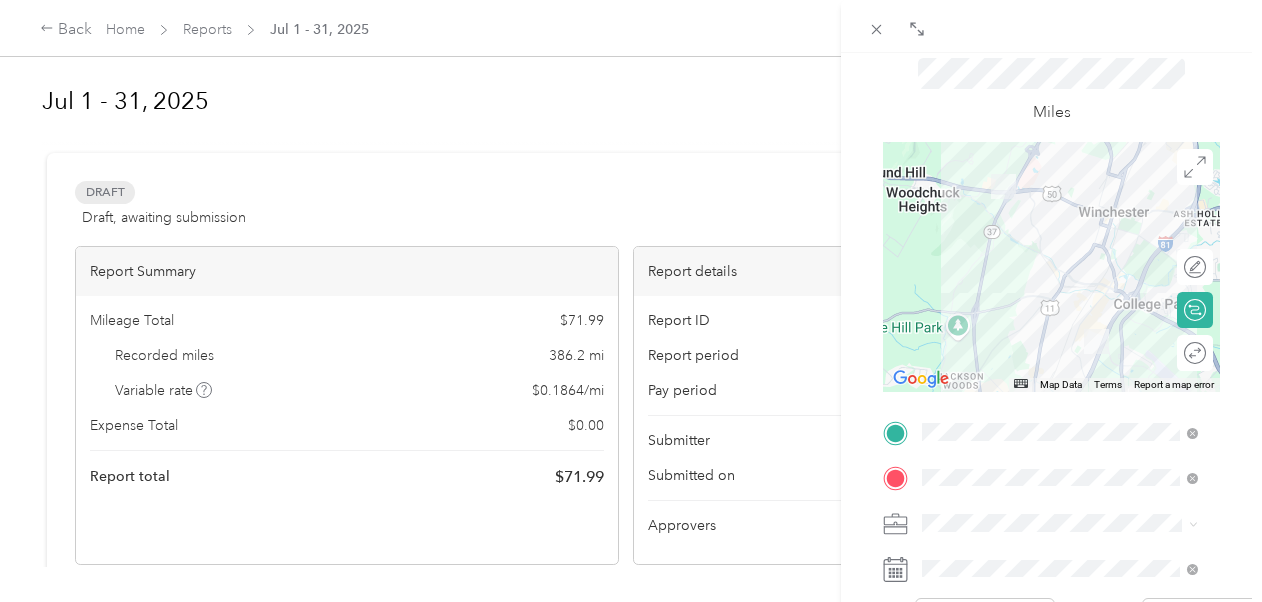 scroll, scrollTop: 300, scrollLeft: 0, axis: vertical 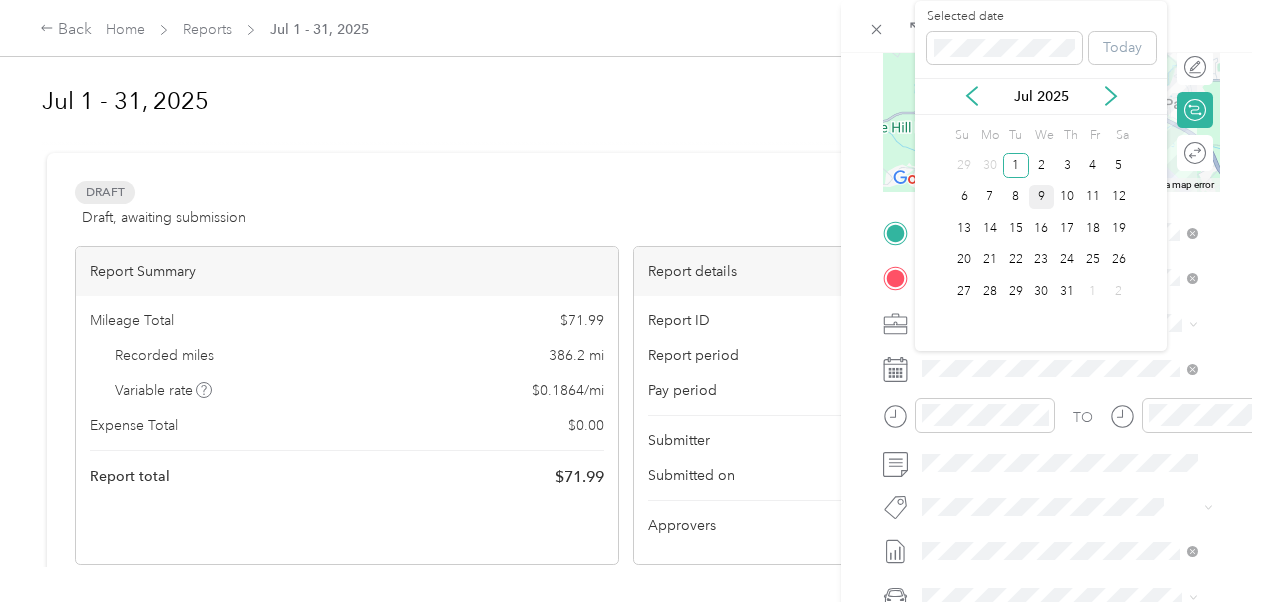 click on "9" at bounding box center [1042, 197] 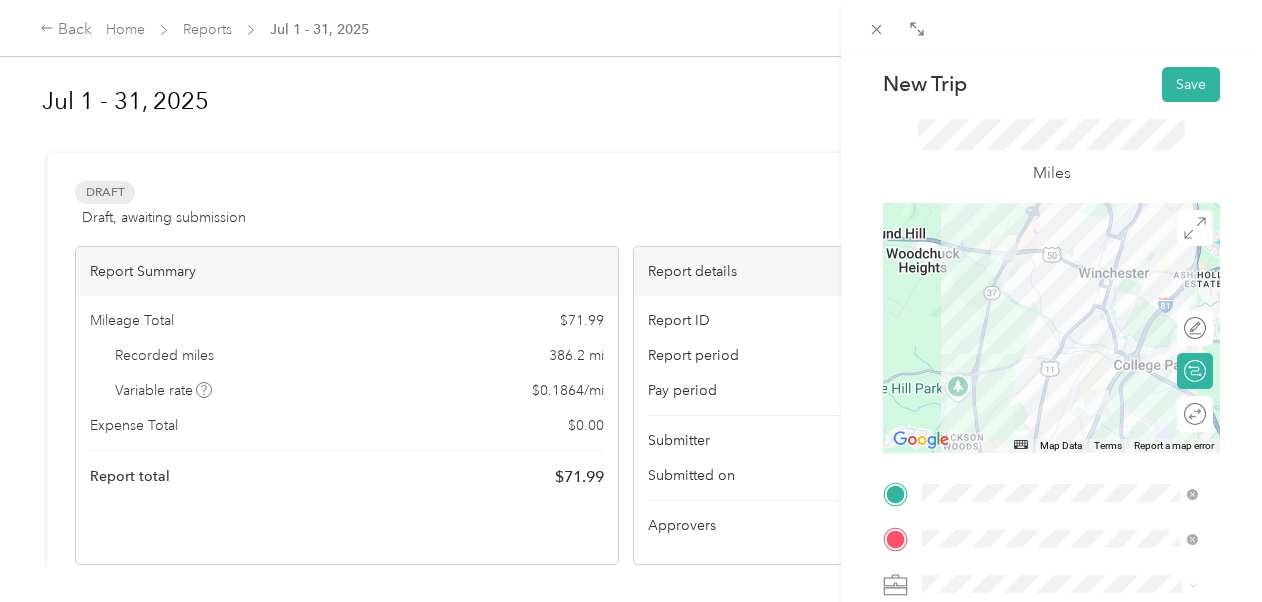 scroll, scrollTop: 0, scrollLeft: 0, axis: both 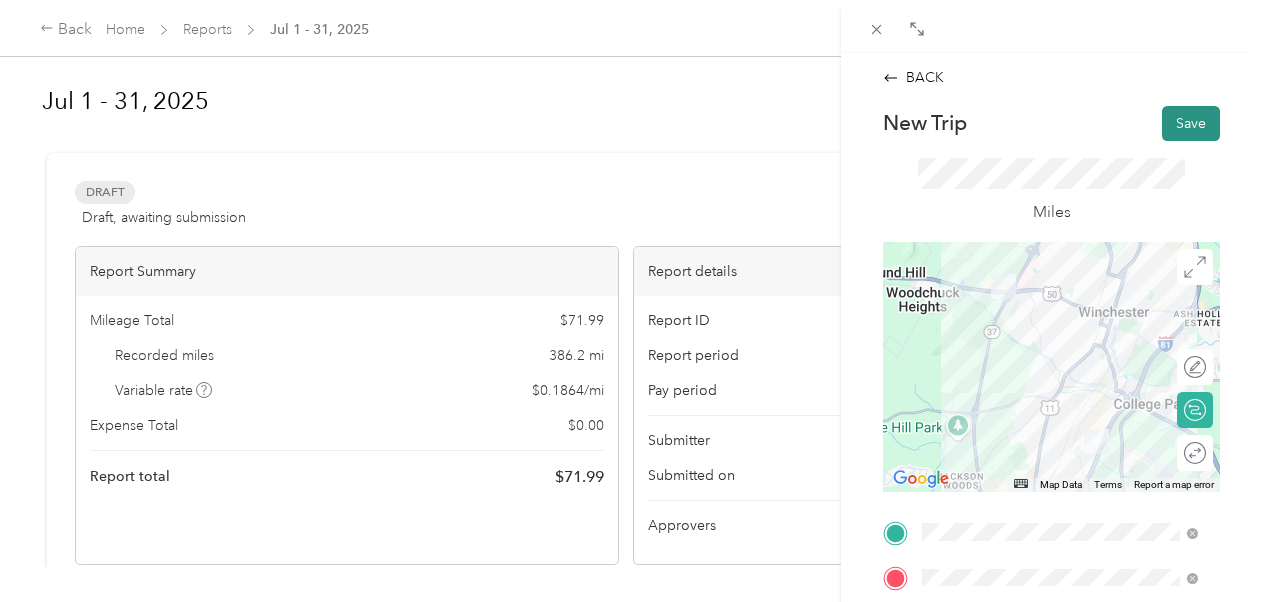 click on "Save" at bounding box center [1191, 123] 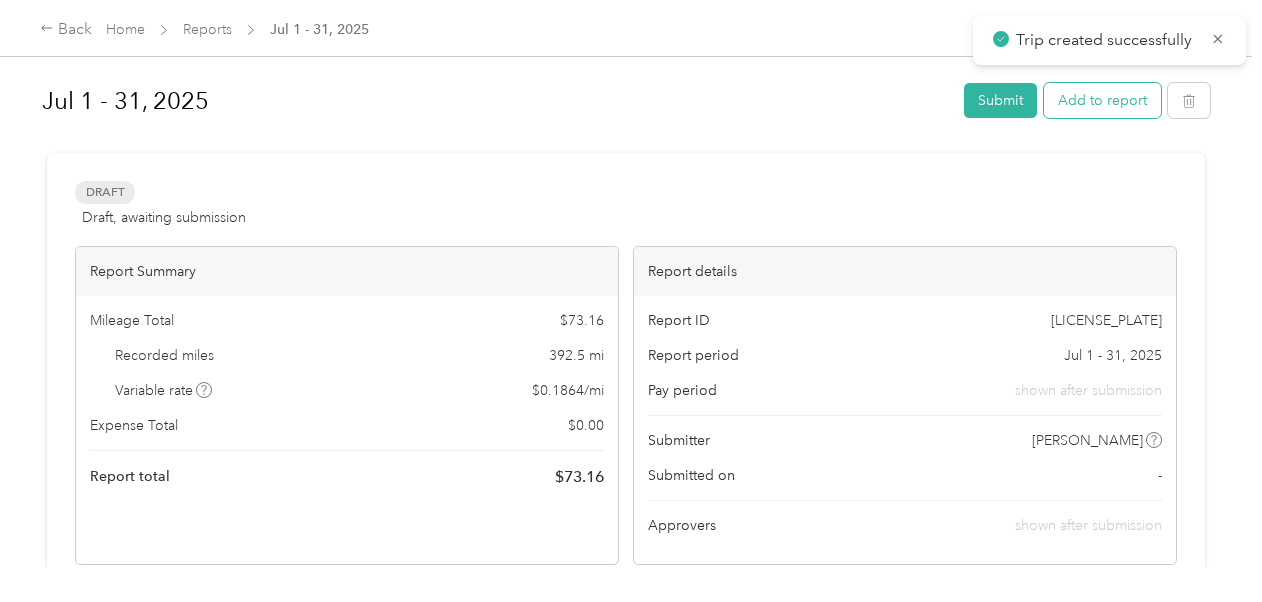 click on "Add to report" at bounding box center [1102, 100] 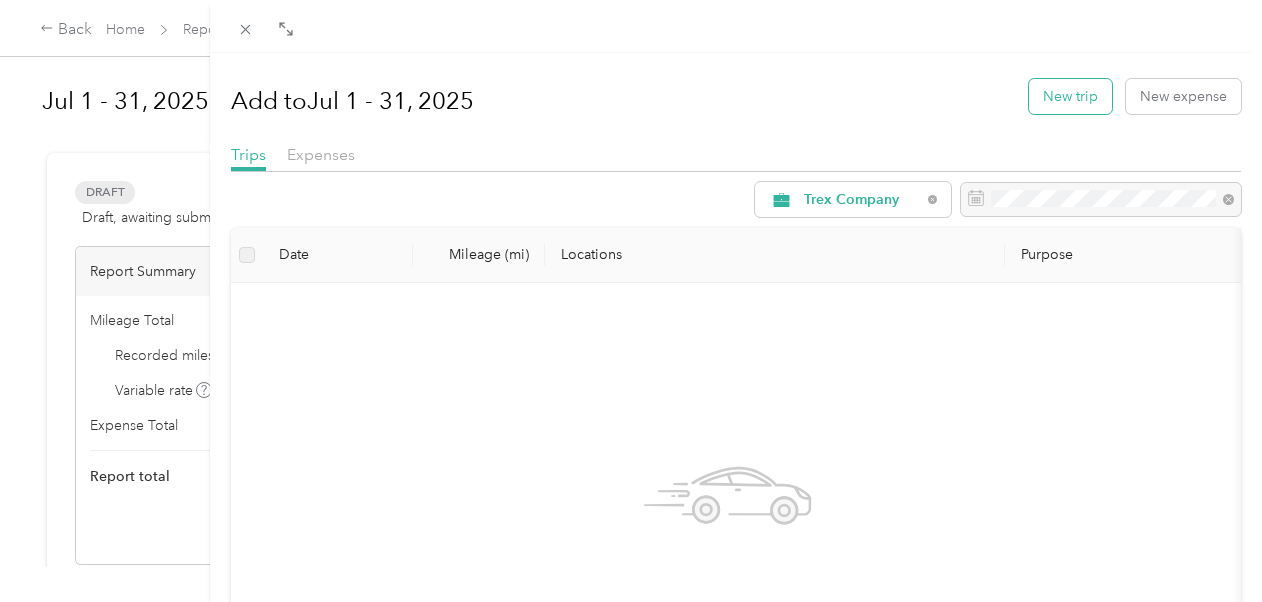 click on "New trip" at bounding box center [1070, 96] 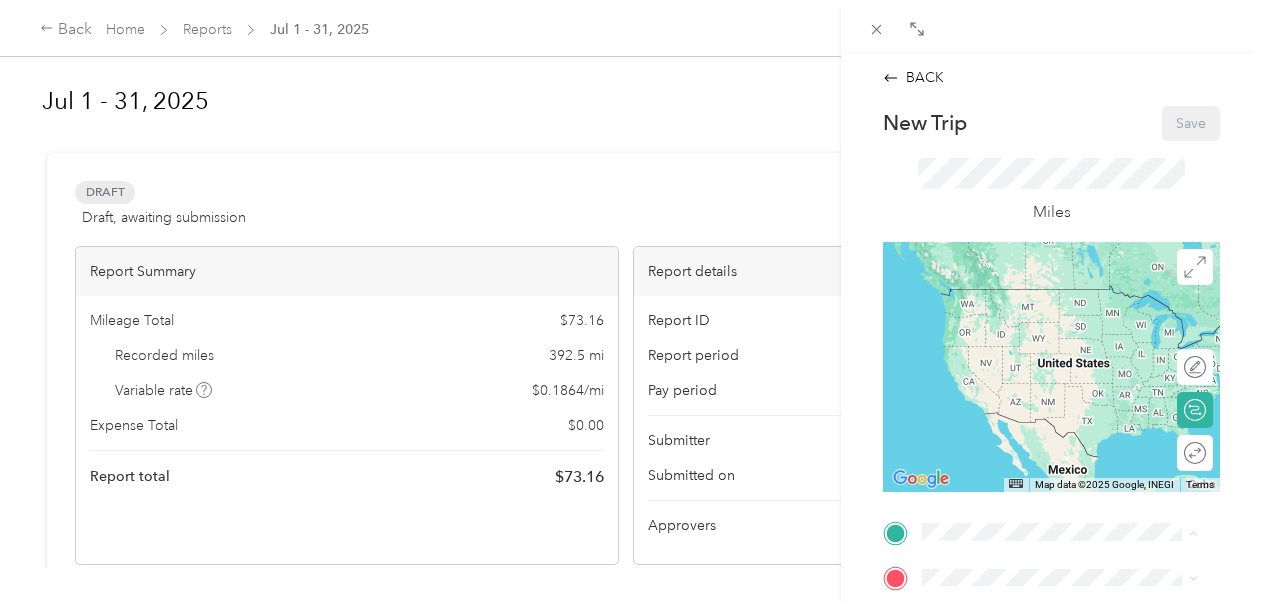 click on "2500 [STREET], [CITY], [POSTAL_CODE], [CITY], [STATE], United States" at bounding box center [1067, 339] 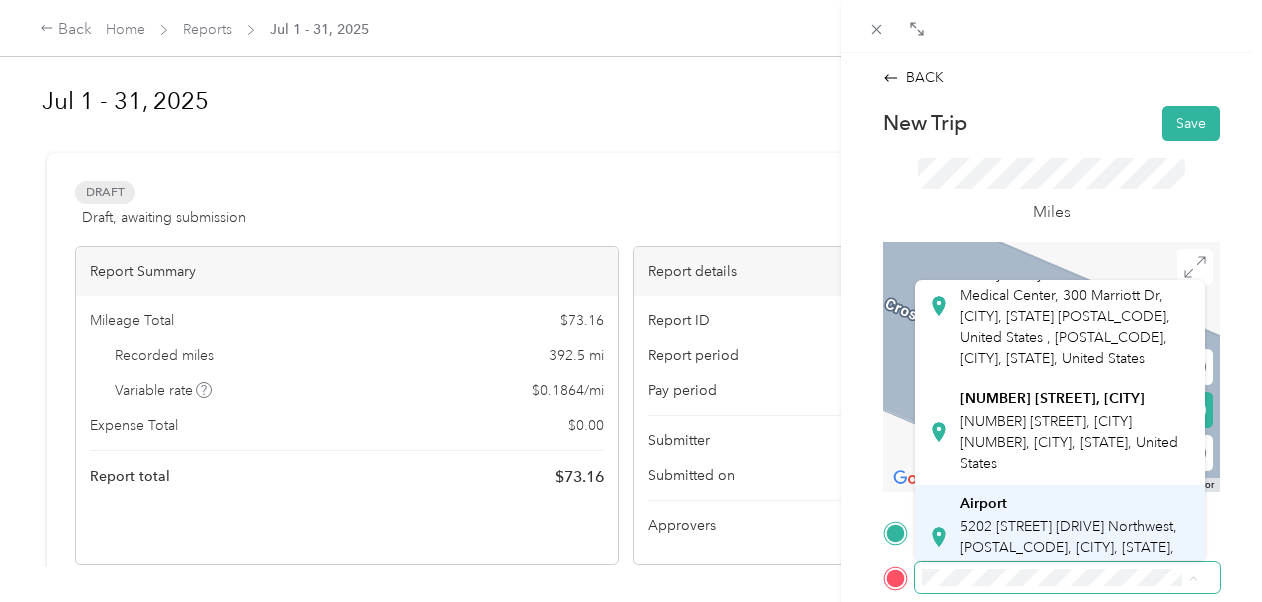 scroll, scrollTop: 200, scrollLeft: 0, axis: vertical 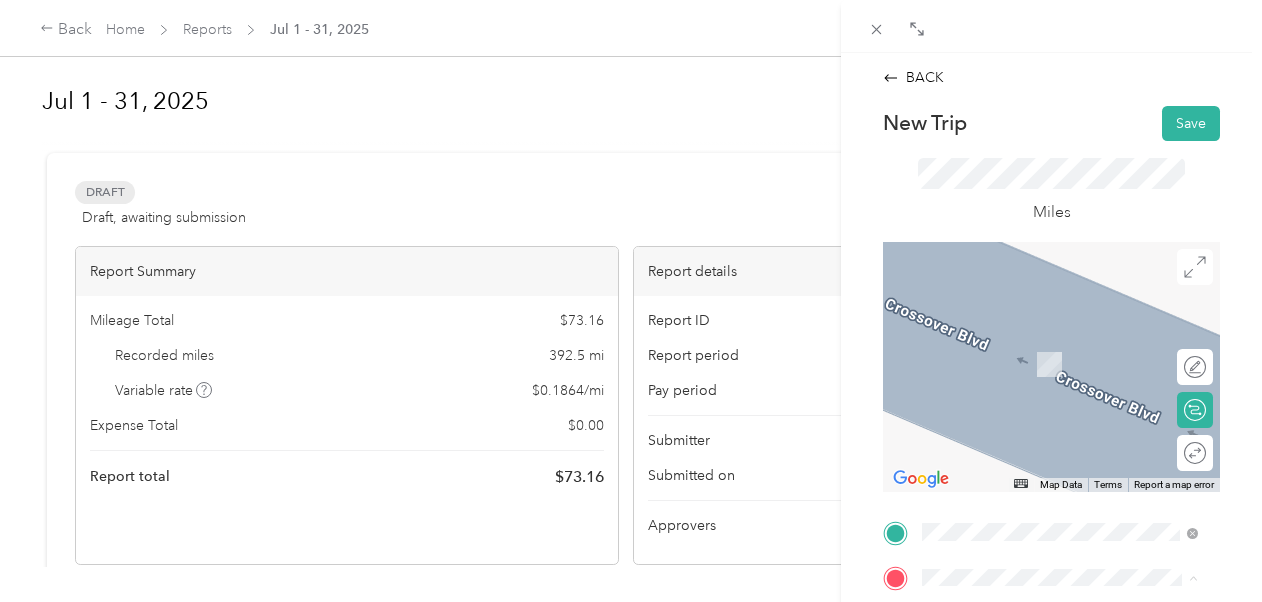 click on "[NUMBER] [STREET], [CITY] [NUMBER], [CITY], [STATE], United States" at bounding box center (1069, 436) 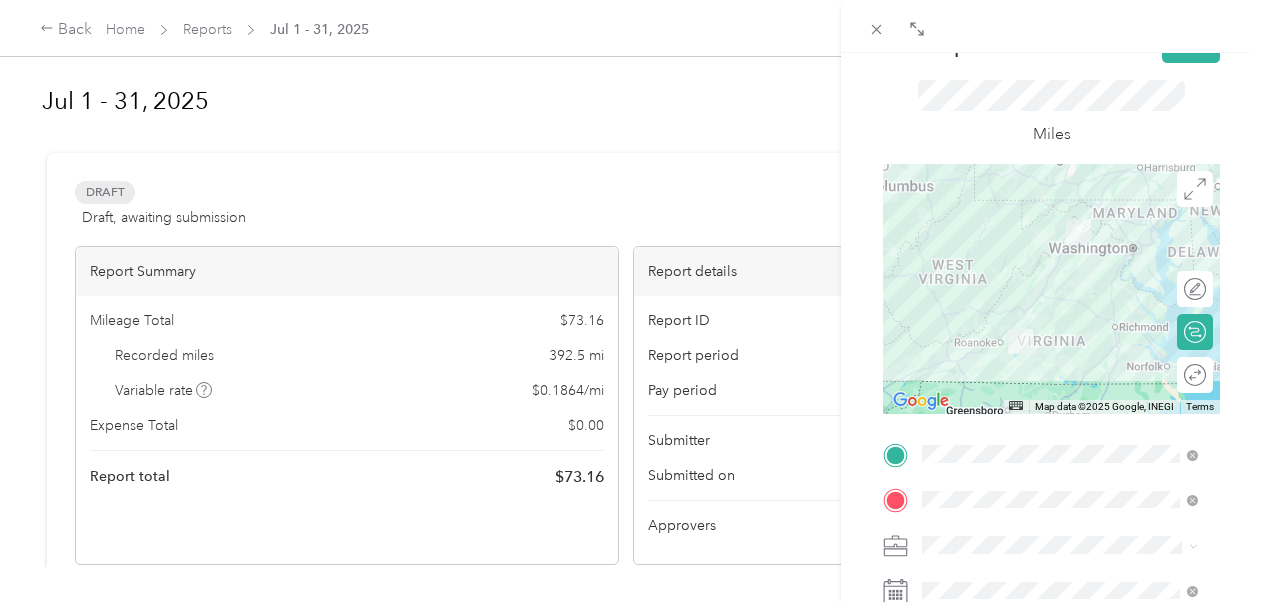 scroll, scrollTop: 200, scrollLeft: 0, axis: vertical 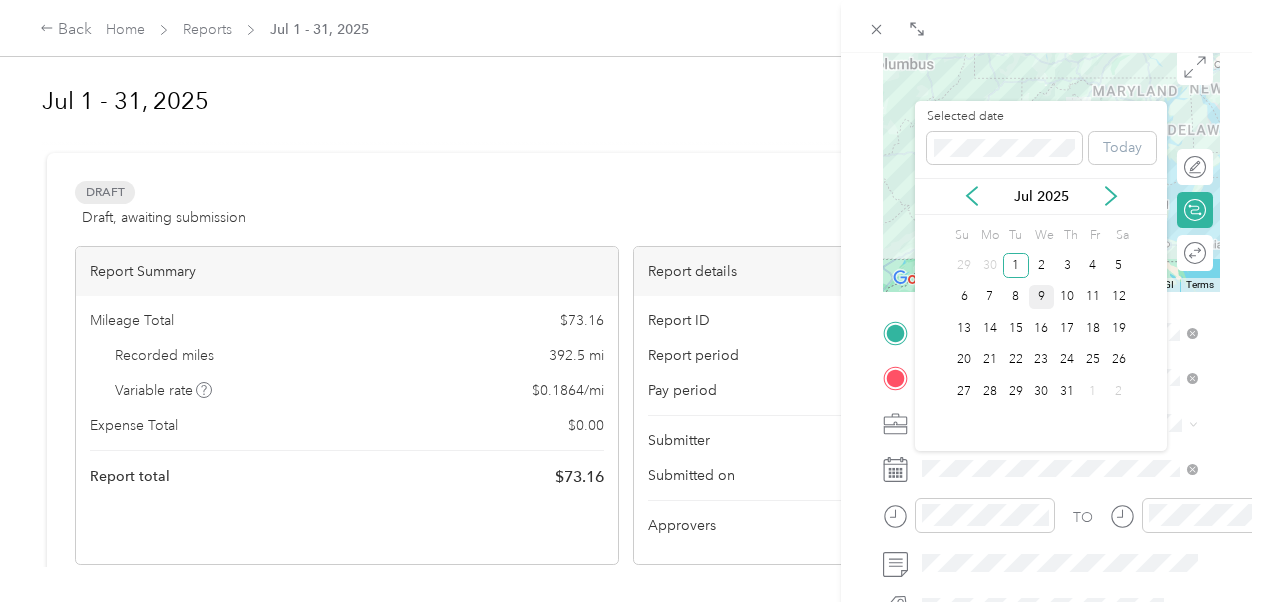 click on "9" at bounding box center [1042, 297] 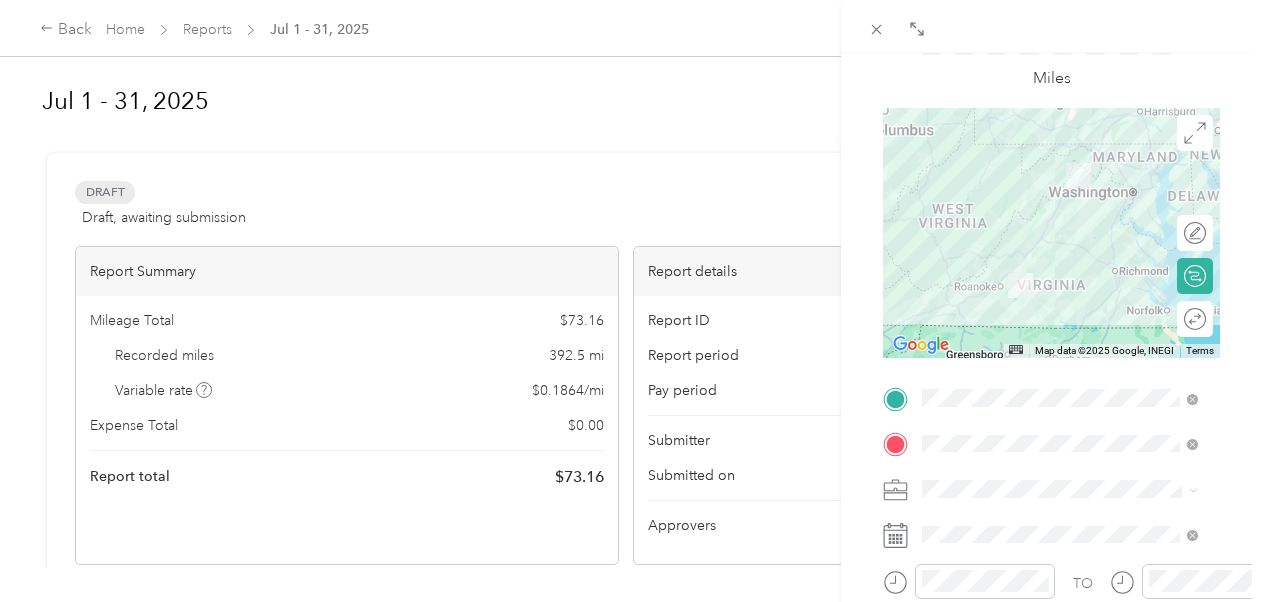 scroll, scrollTop: 0, scrollLeft: 0, axis: both 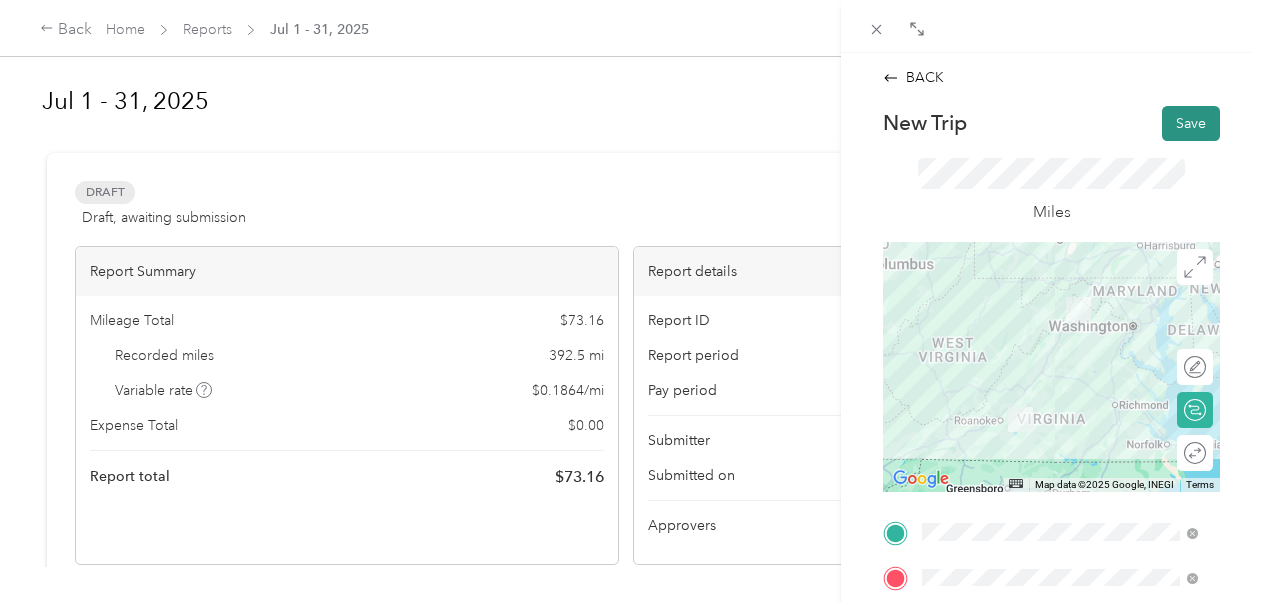 click on "Save" at bounding box center [1191, 123] 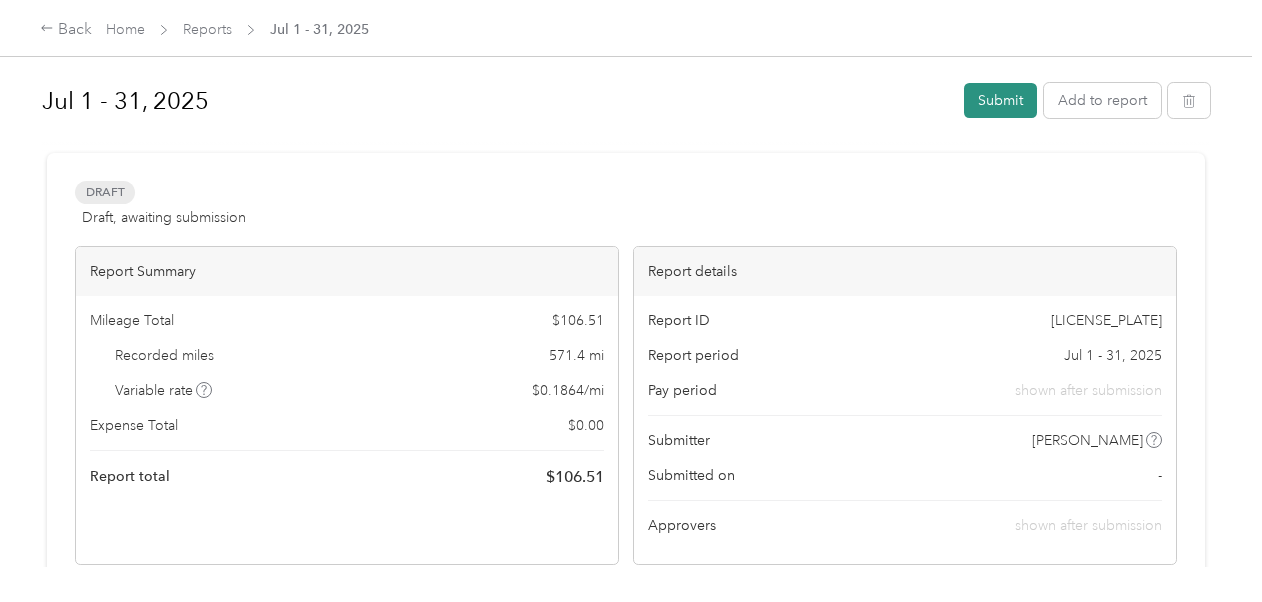 click on "Submit" at bounding box center [1000, 100] 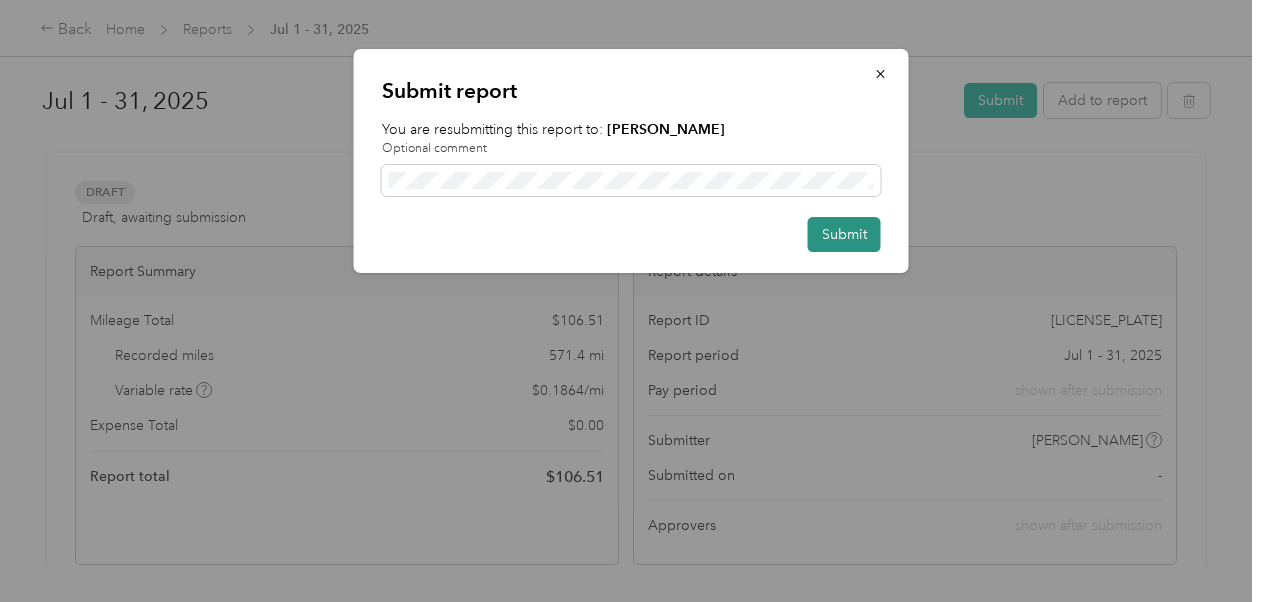 click on "Submit" at bounding box center [844, 234] 